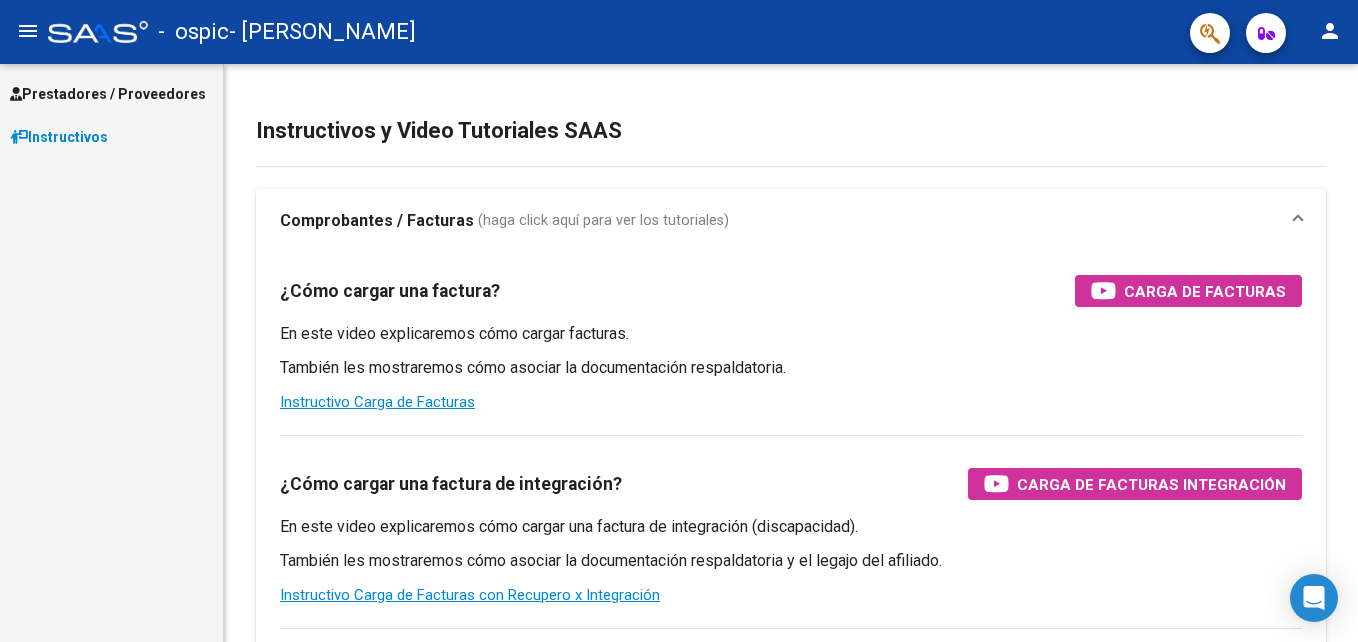 scroll, scrollTop: 0, scrollLeft: 0, axis: both 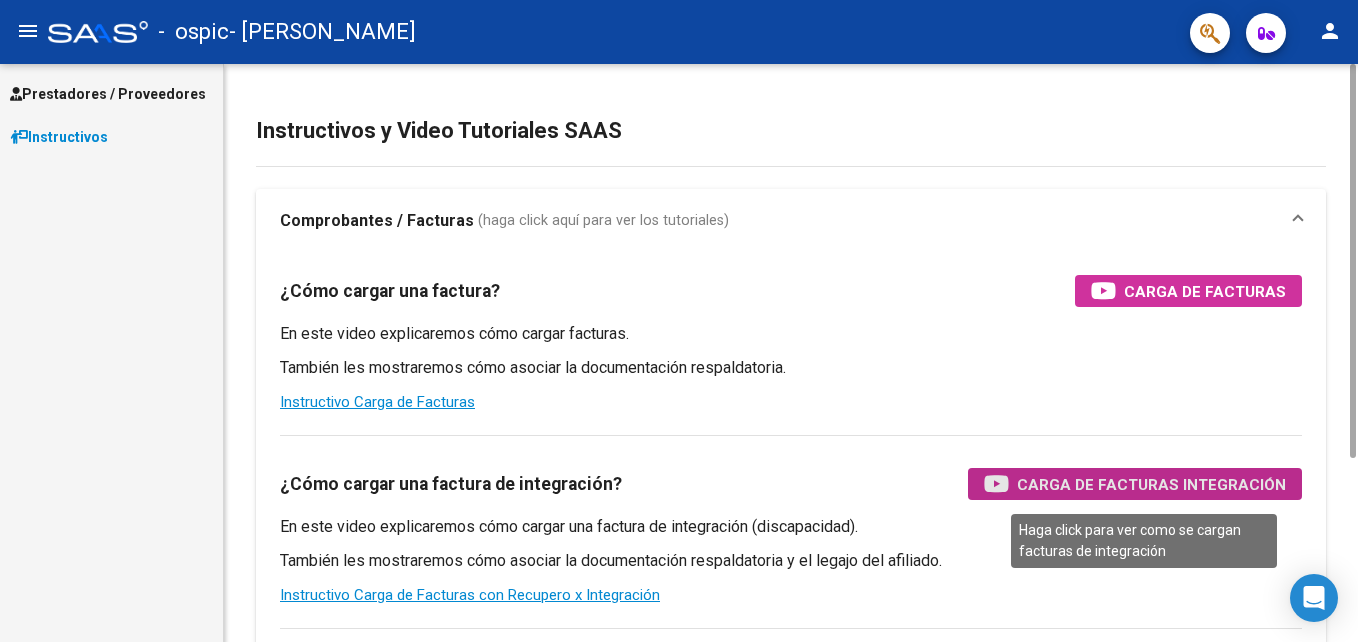 click on "Carga de Facturas Integración" at bounding box center (1151, 484) 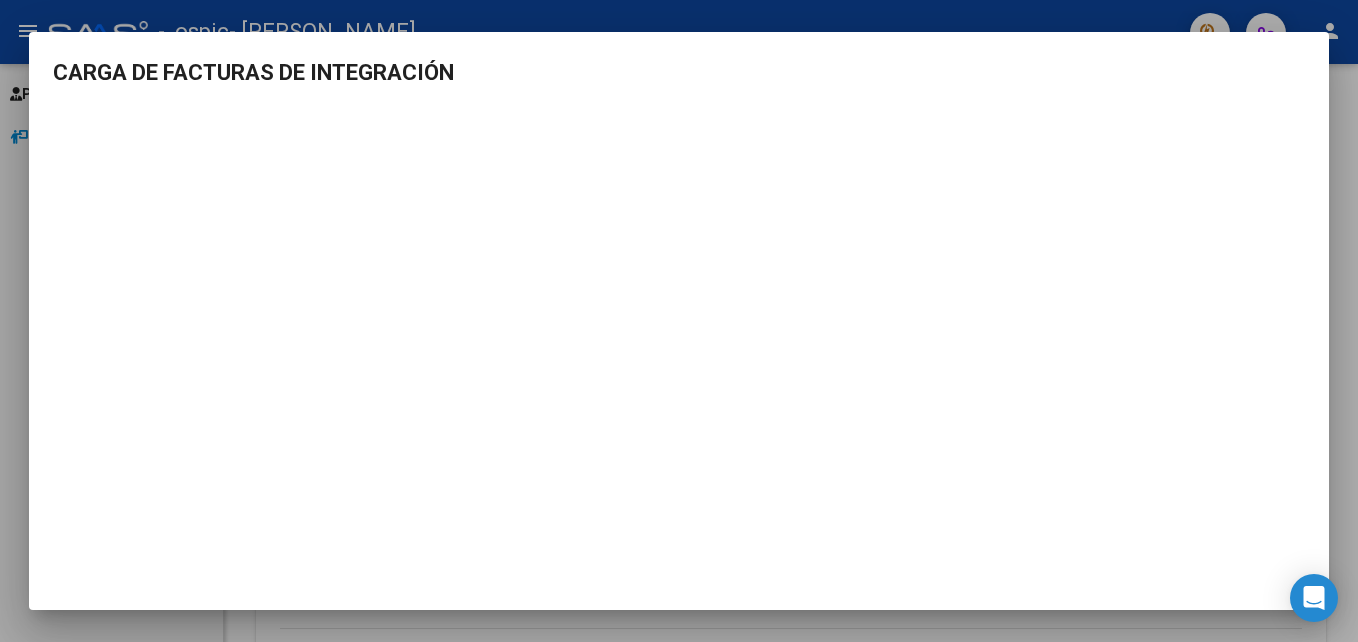 click on "menu -   ospic   - [PERSON_NAME] person    Prestadores / Proveedores Facturas - Listado/Carga Facturas - Documentación Pagos x Transferencia Auditorías - Listado Auditorías - Comentarios Auditorías - Cambios Área Prestadores - Listado    Instructivos Instructivos y Video Tutoriales SAAS Comprobantes / Facturas     (haga click aquí para ver los tutoriales) ¿Cómo cargar una factura?    Carga de Facturas En este video explicaremos cómo cargar facturas. También les mostraremos cómo asociar la documentación respaldatoria. Instructivo Carga de Facturas ¿Cómo cargar una factura de integración?    Carga de Facturas Integración En este video explicaremos cómo cargar una factura de integración (discapacidad). También les mostraremos cómo asociar la documentación respaldatoria y el legajo del afiliado. Instructivo Carga de Facturas con Recupero x Integración ¿Cómo editar una factura de integración?    Edición de Facturas de integración [DATE] Notifications people info" at bounding box center (679, 321) 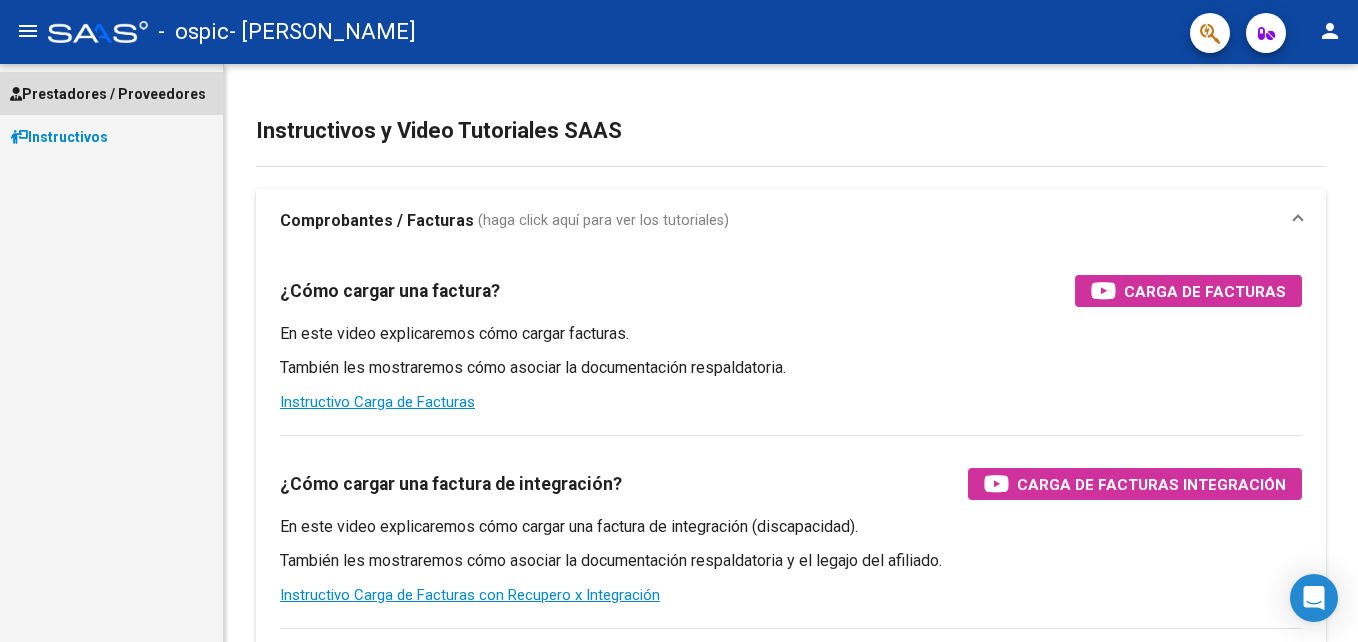 click on "Prestadores / Proveedores" at bounding box center [108, 94] 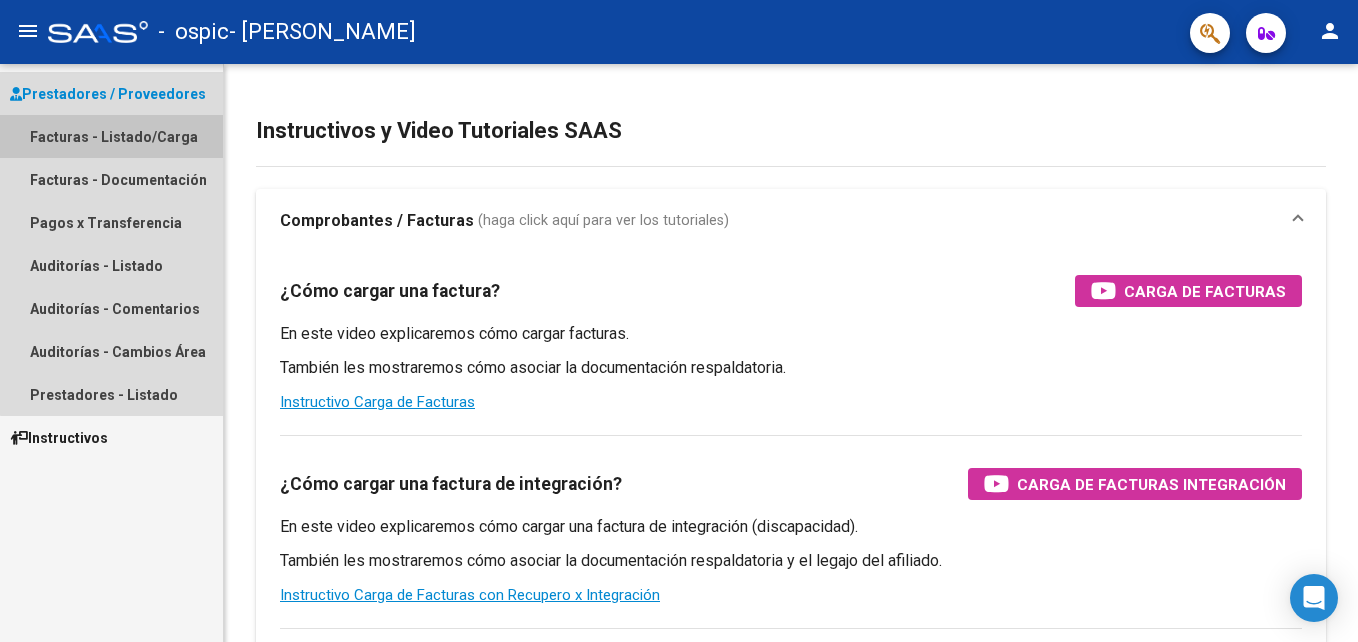 click on "Facturas - Listado/Carga" at bounding box center [111, 136] 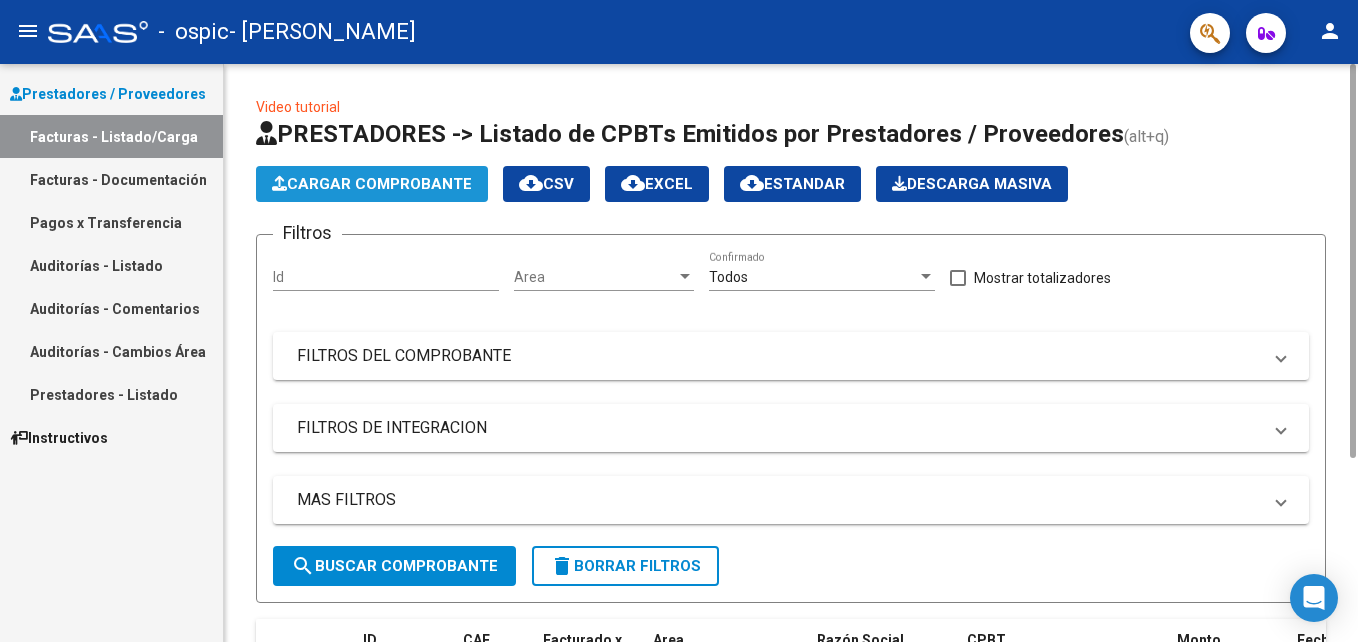 click on "Cargar Comprobante" 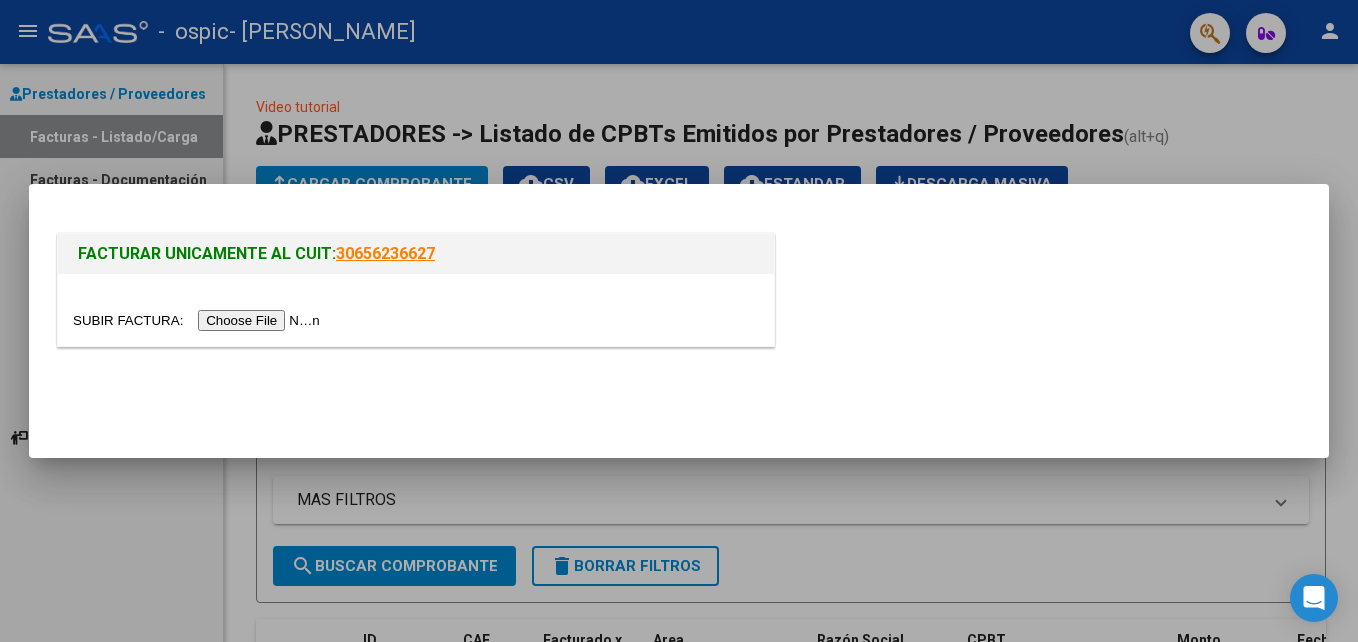 click at bounding box center (199, 320) 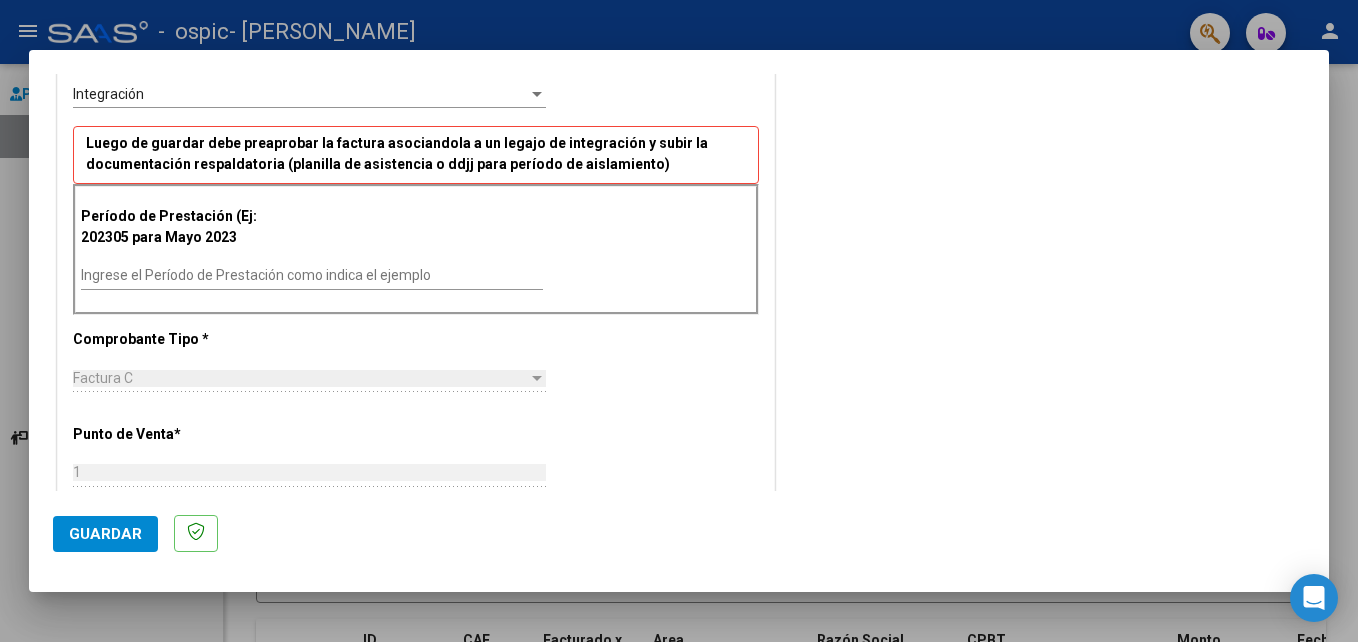scroll, scrollTop: 450, scrollLeft: 0, axis: vertical 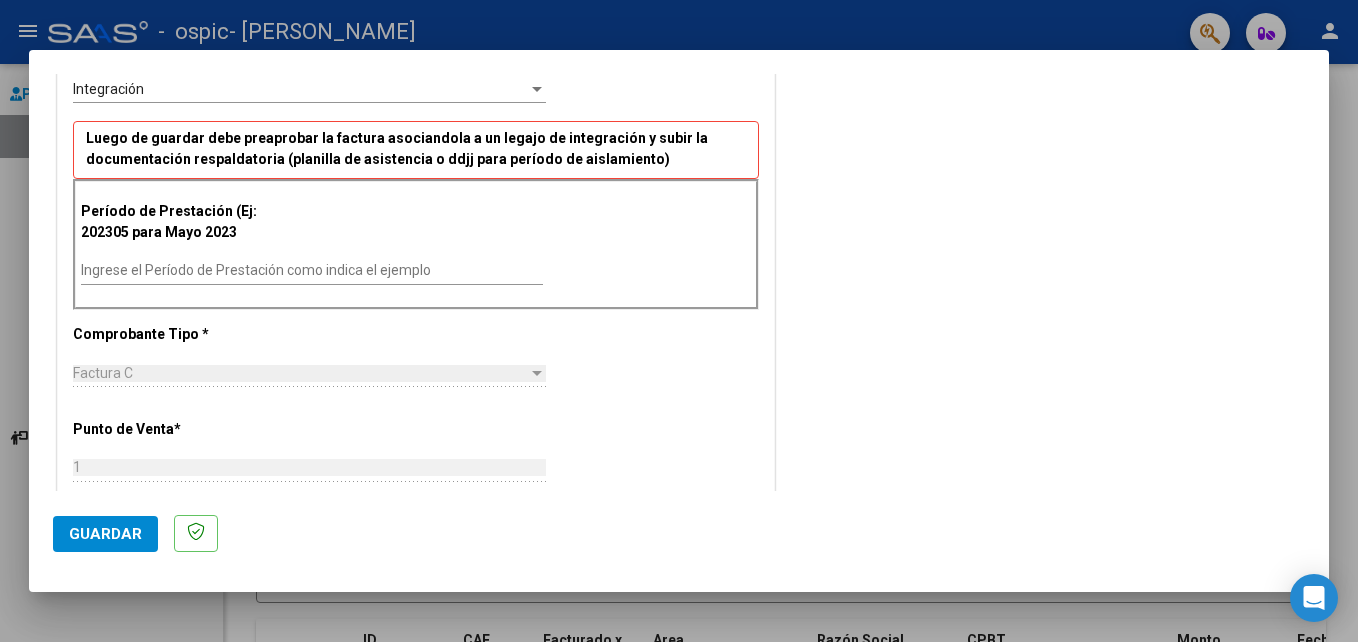 click on "Período de Prestación (Ej: 202305 para Mayo 2023    Ingrese el Período de Prestación como indica el ejemplo" at bounding box center [416, 244] 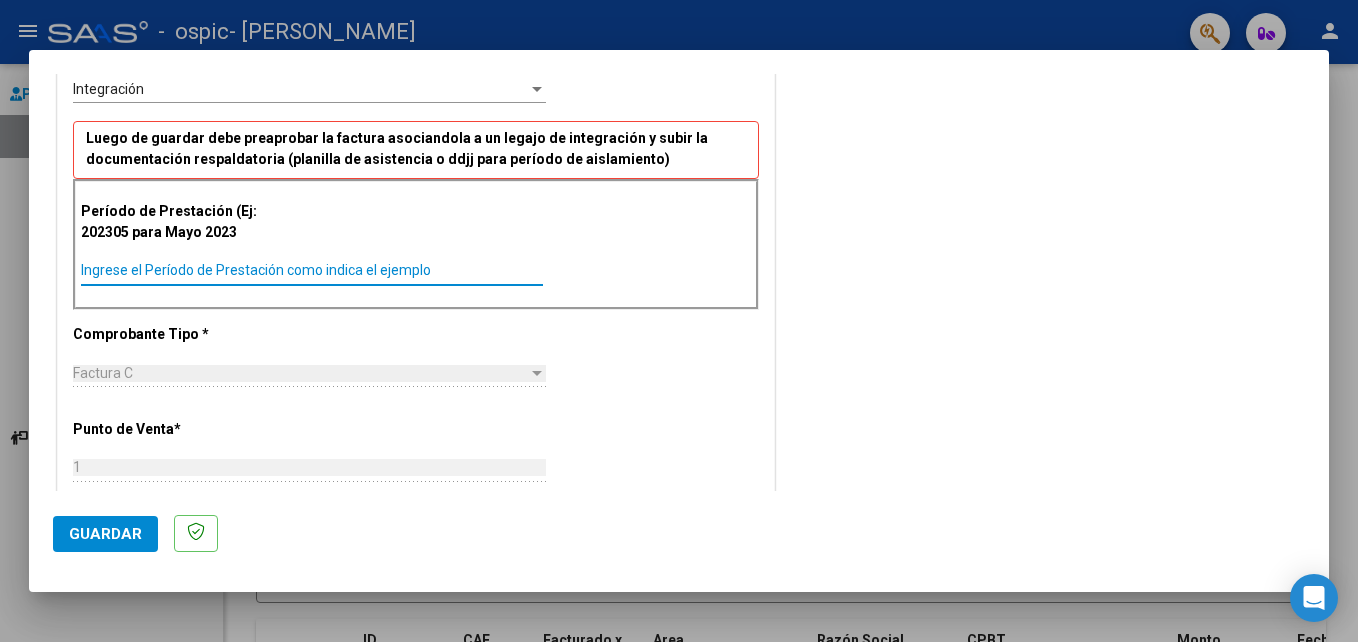 click on "Ingrese el Período de Prestación como indica el ejemplo" at bounding box center [312, 270] 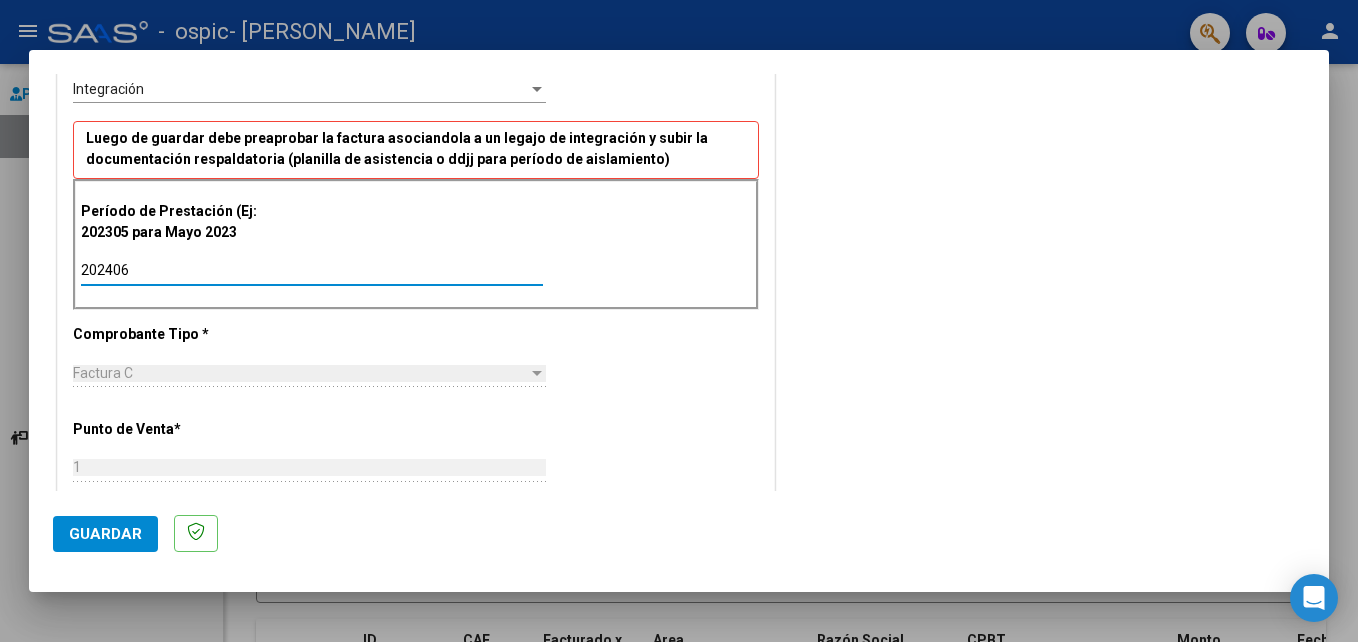 type on "202406" 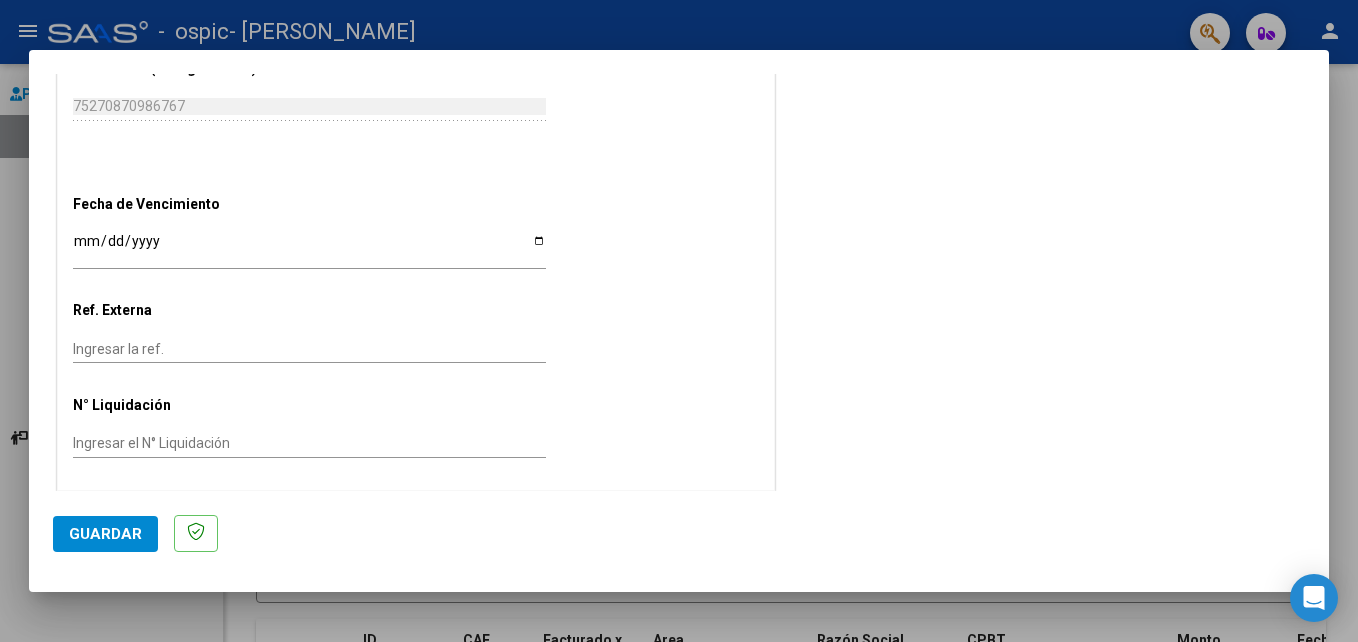 scroll, scrollTop: 1205, scrollLeft: 0, axis: vertical 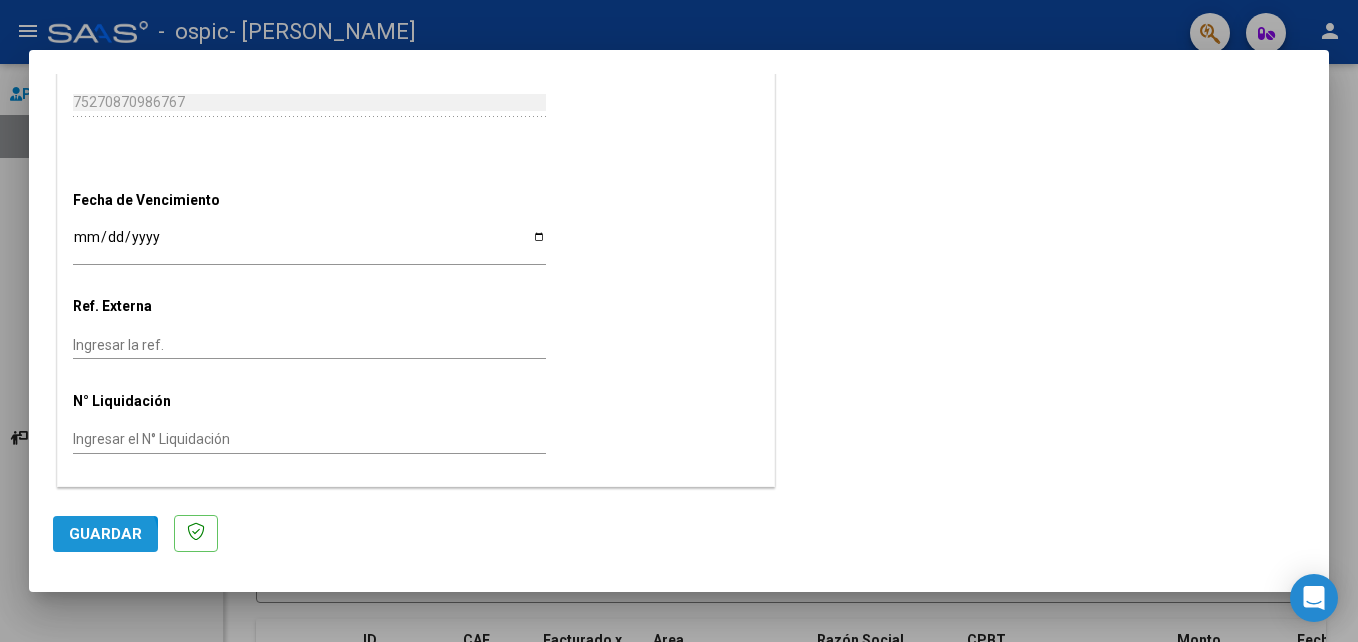 click on "Guardar" 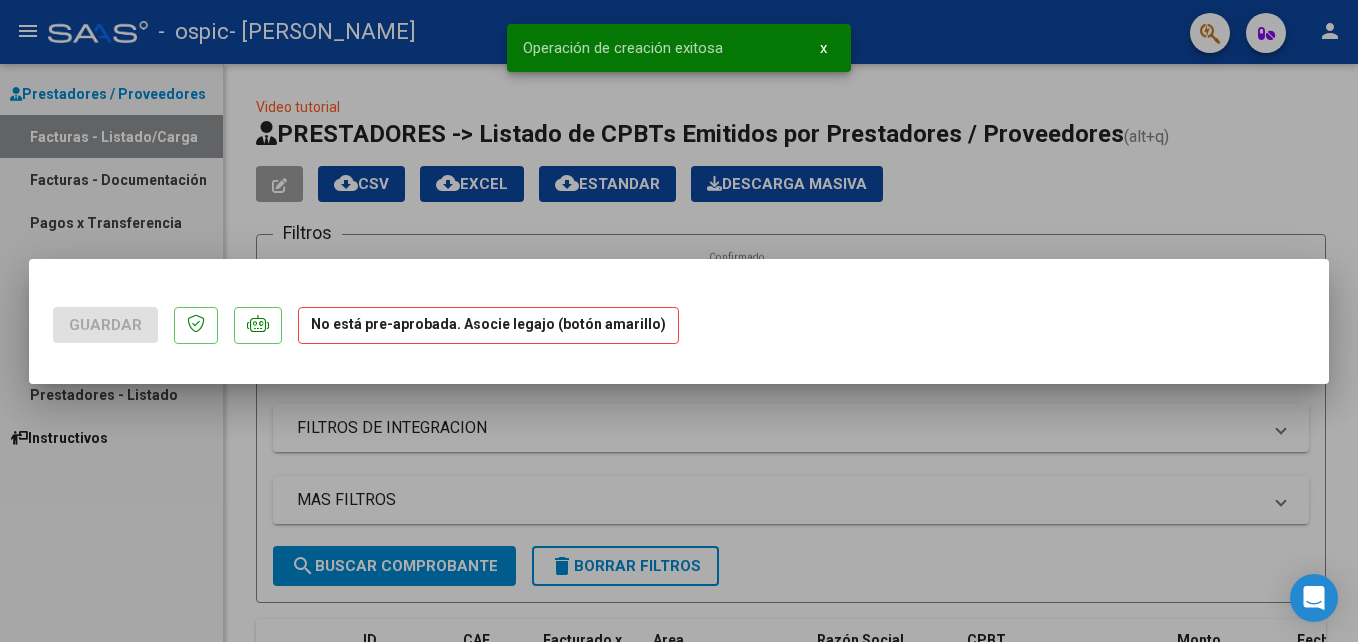 scroll, scrollTop: 0, scrollLeft: 0, axis: both 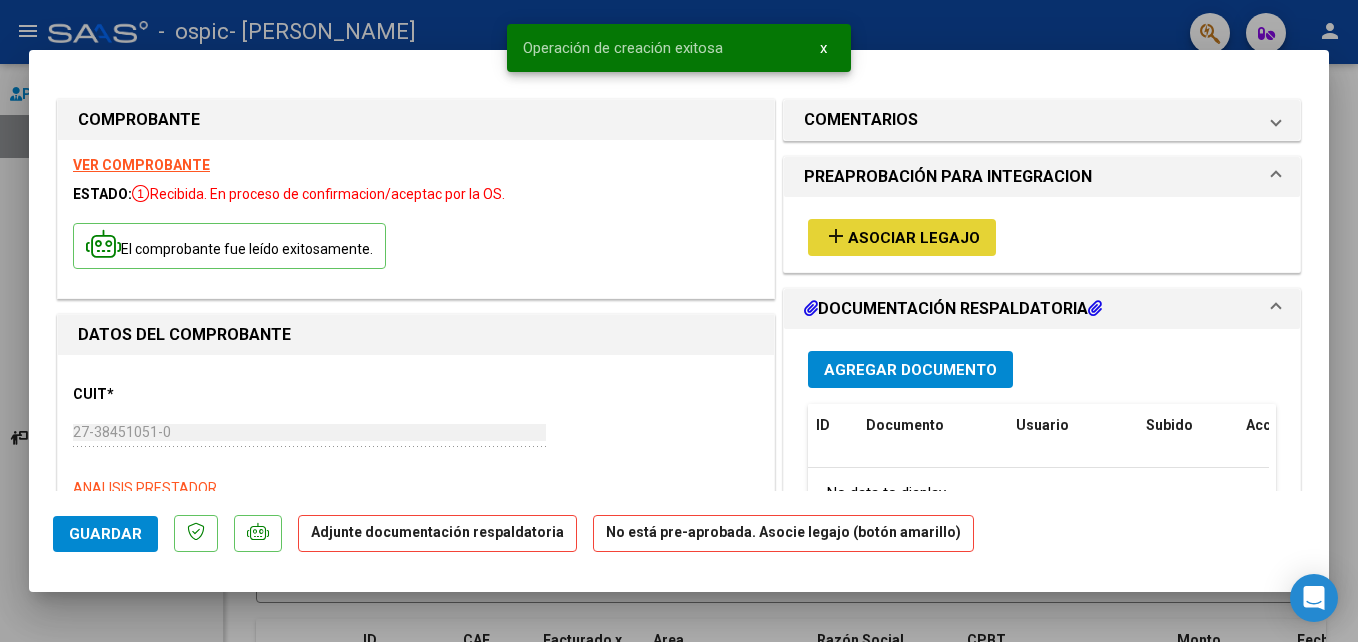 click on "Asociar Legajo" at bounding box center [914, 238] 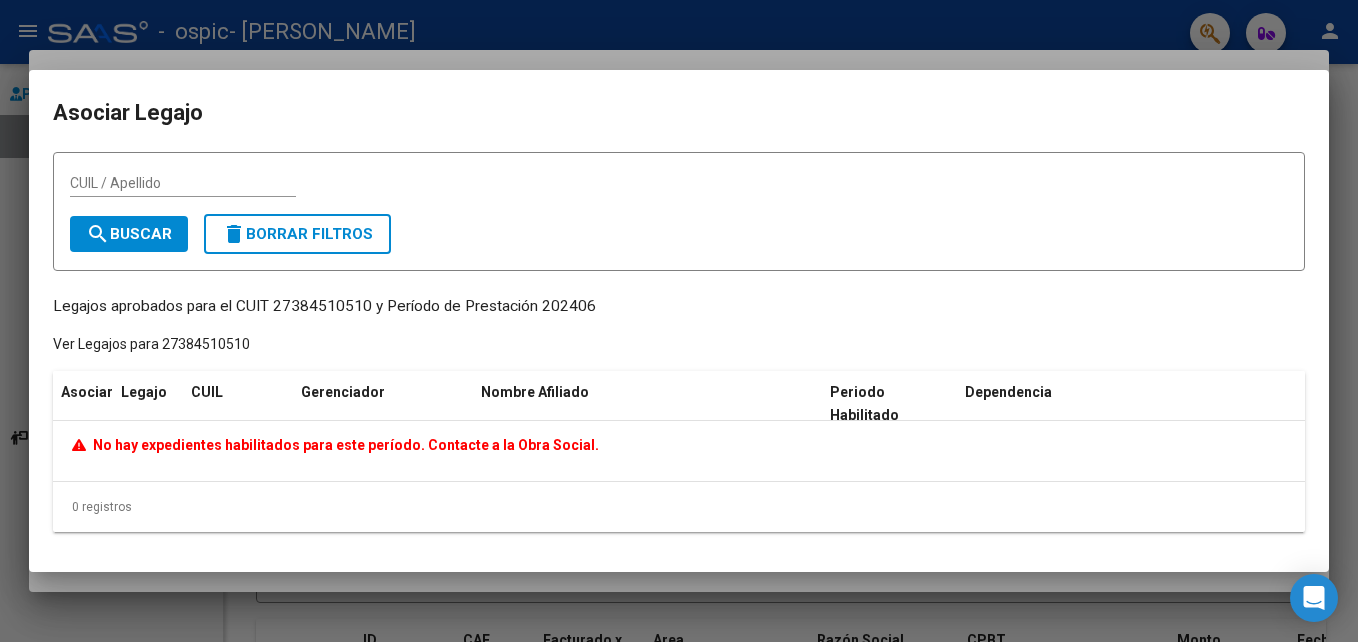 click at bounding box center (679, 321) 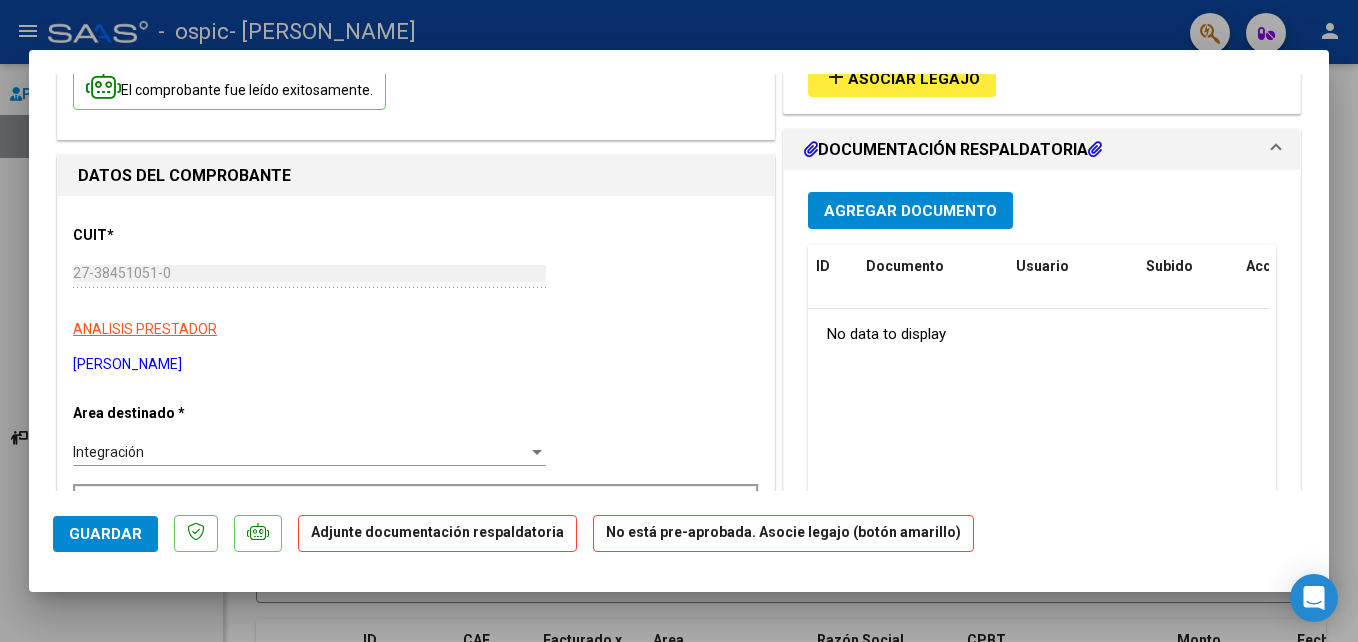 scroll, scrollTop: 0, scrollLeft: 0, axis: both 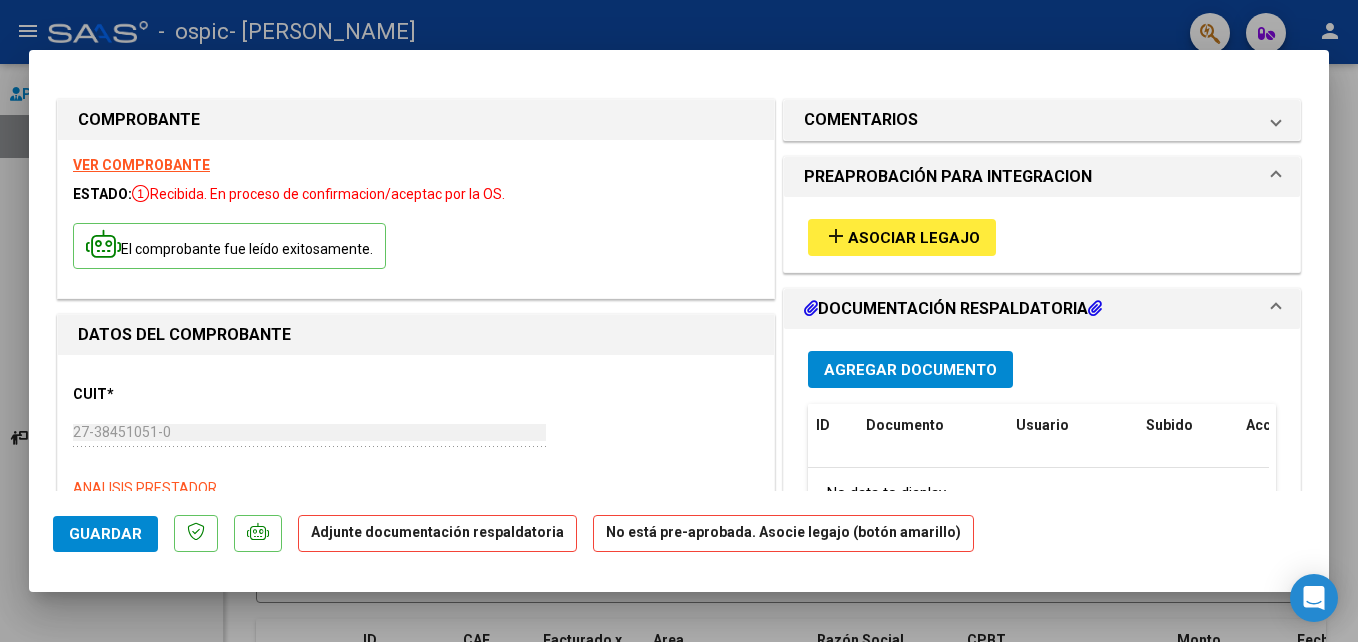 click on "PREAPROBACIÓN PARA INTEGRACION" at bounding box center [1030, 177] 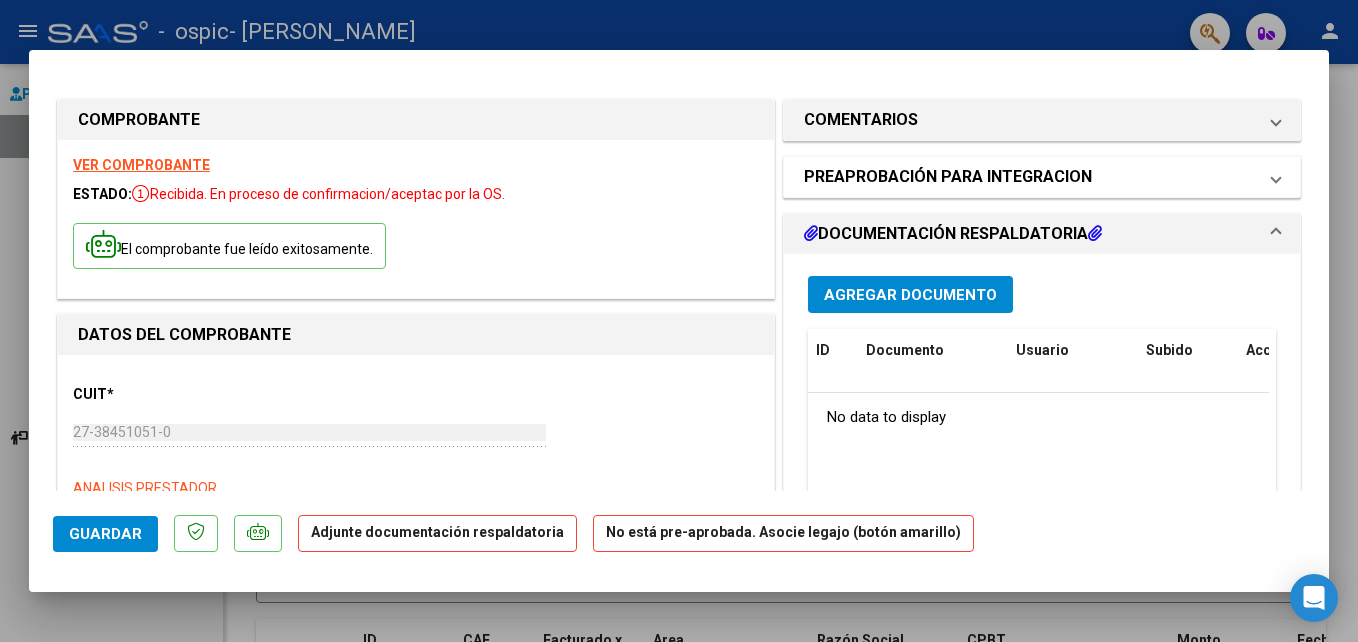 click on "PREAPROBACIÓN PARA INTEGRACION" at bounding box center (1030, 177) 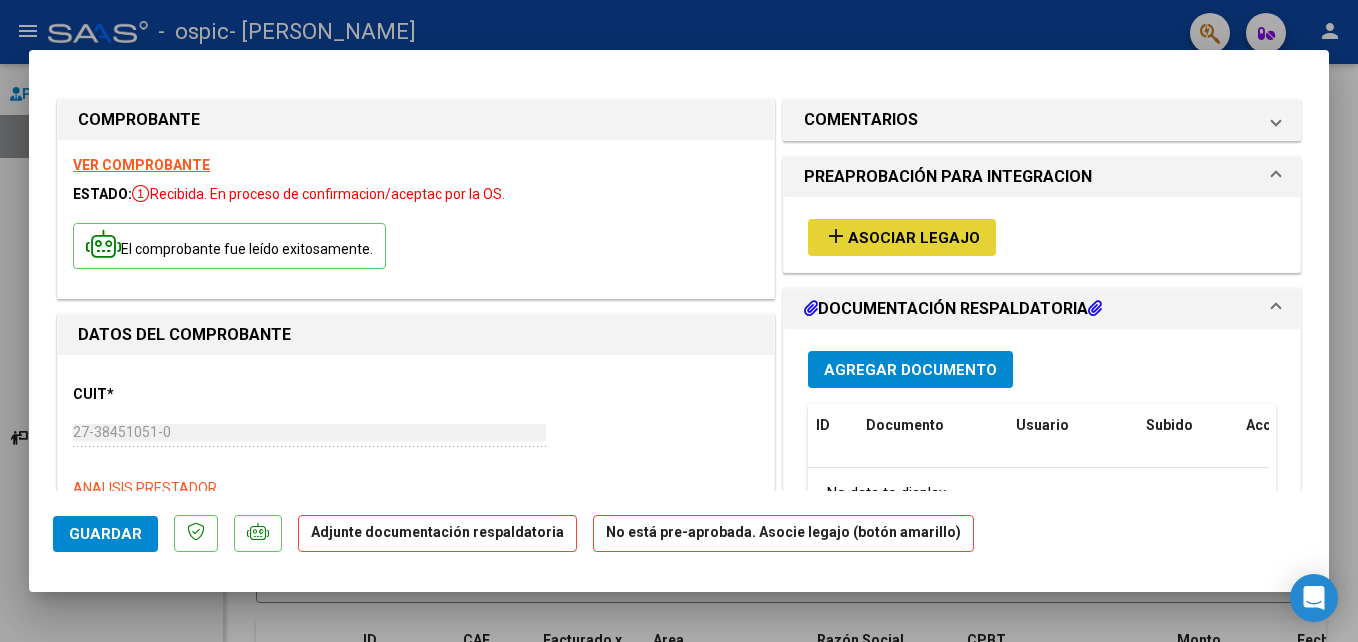 click on "add Asociar Legajo" at bounding box center [902, 237] 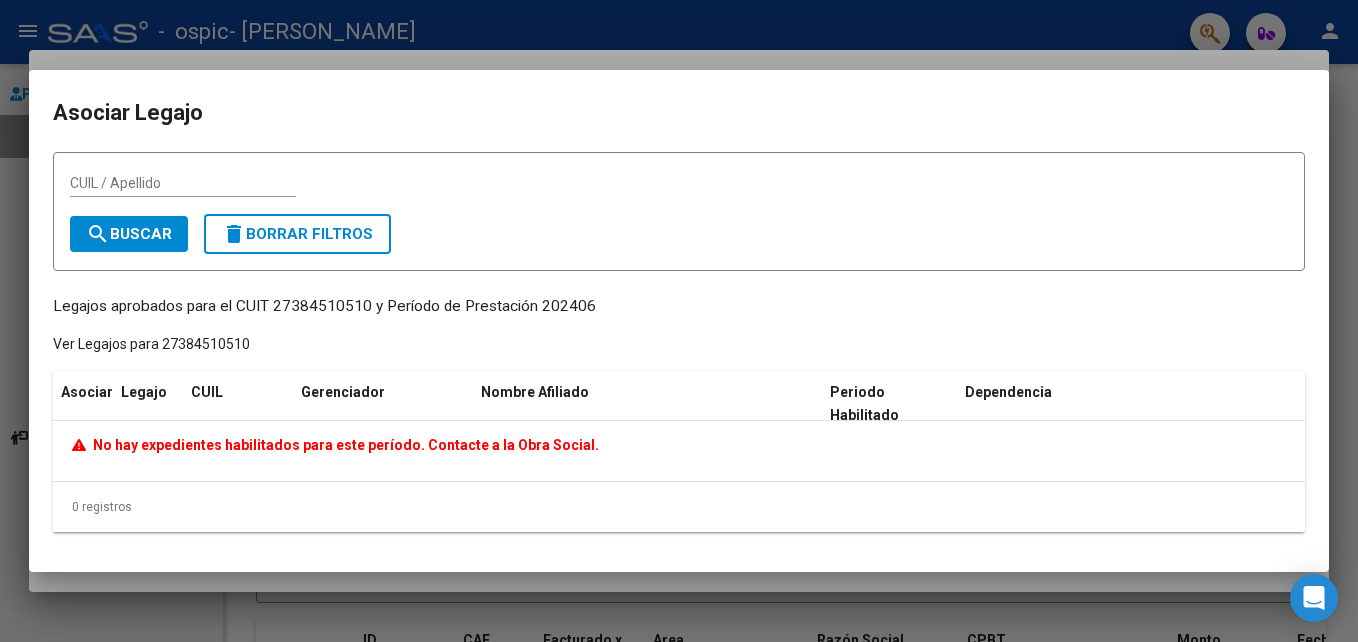 click on "Ver Legajos para 27384510510" 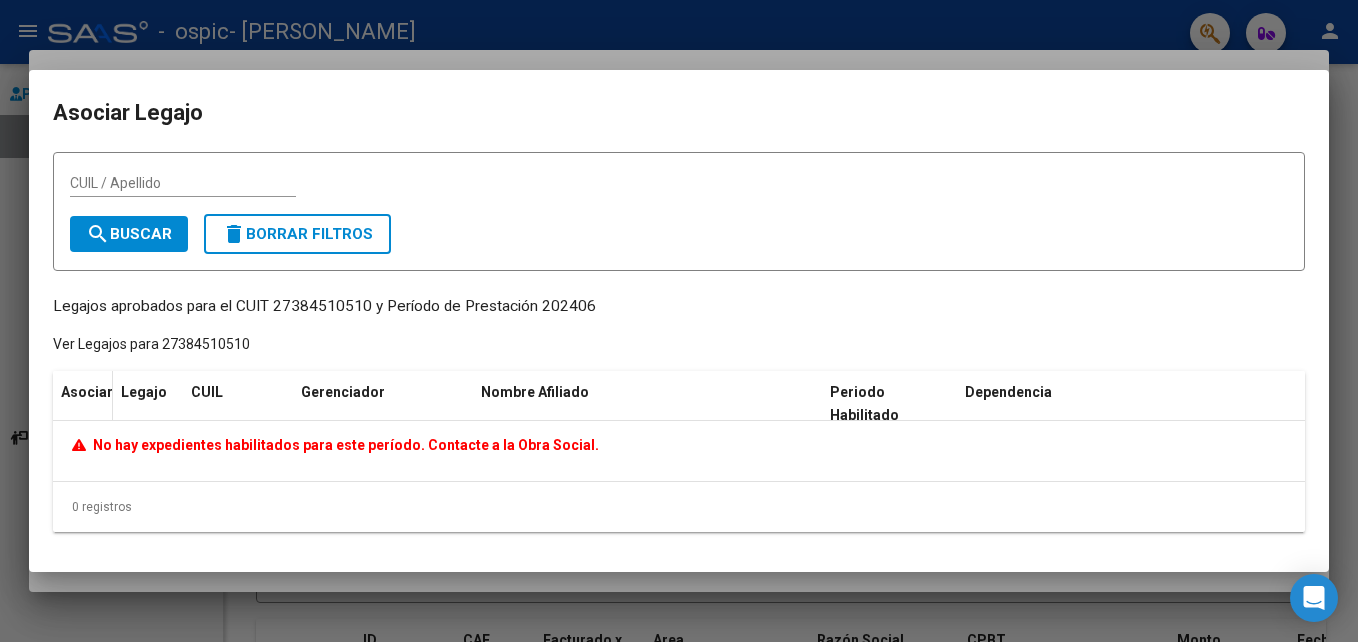 click on "Asociar" 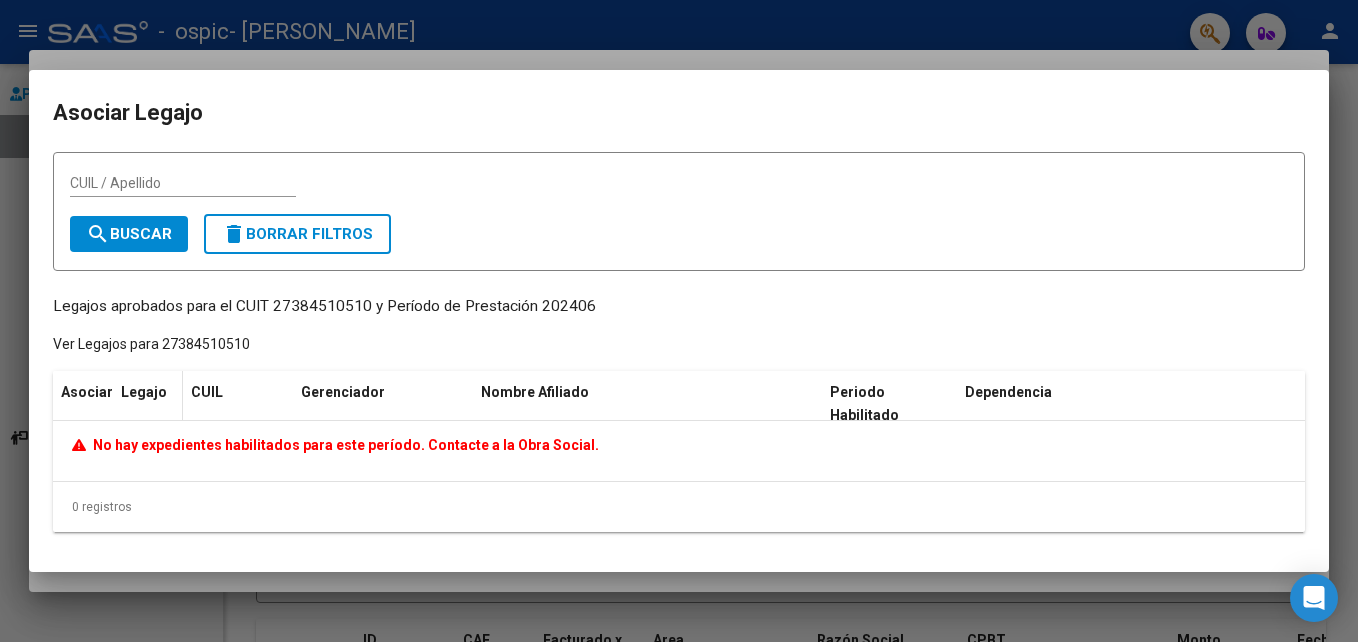 click on "Legajo" 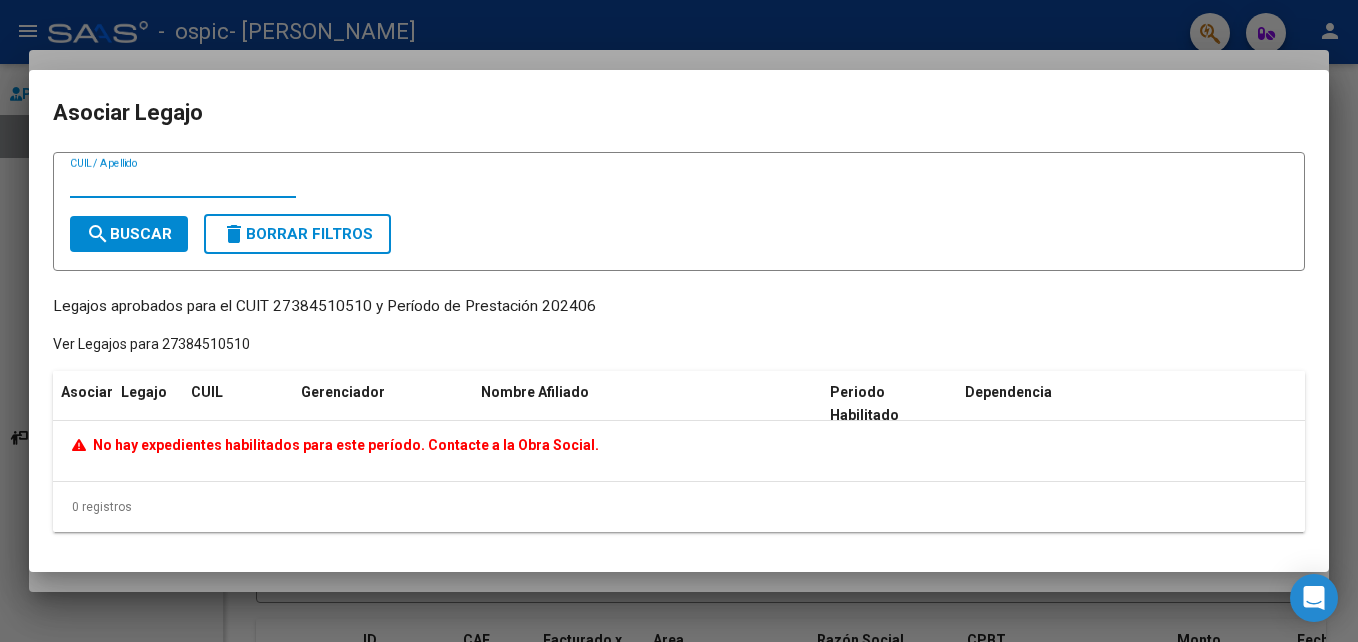 click on "CUIL / Apellido" at bounding box center [183, 183] 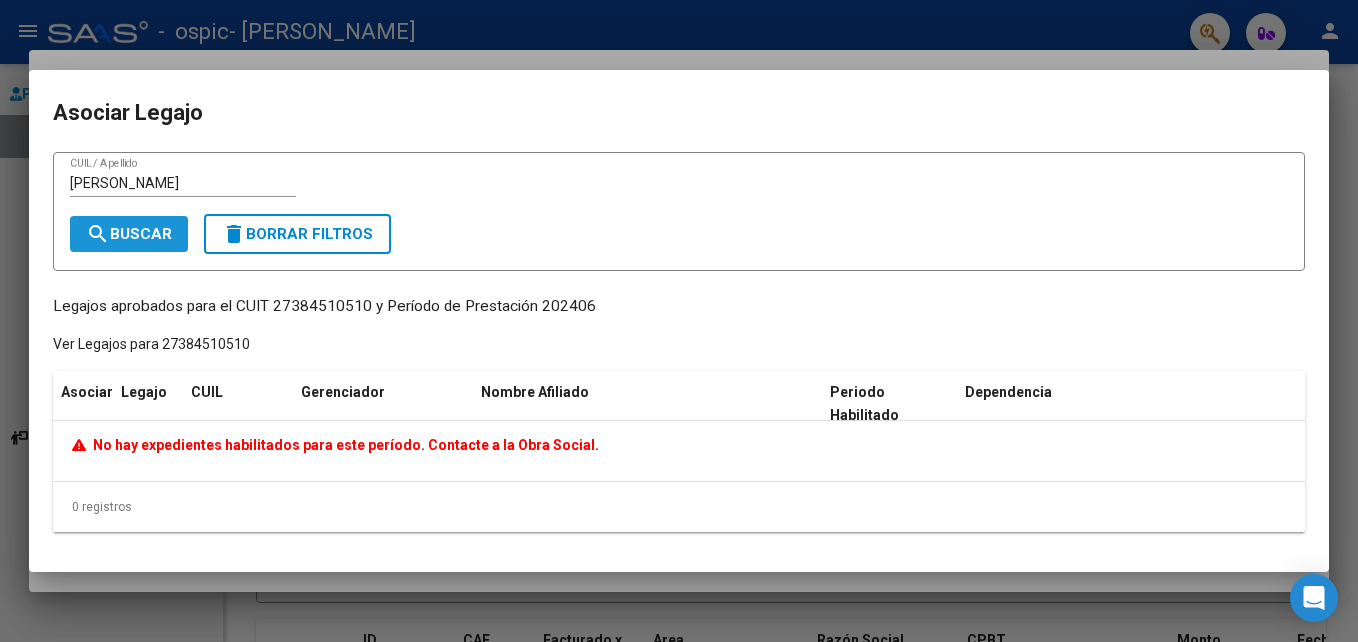 click on "search  Buscar" at bounding box center (129, 234) 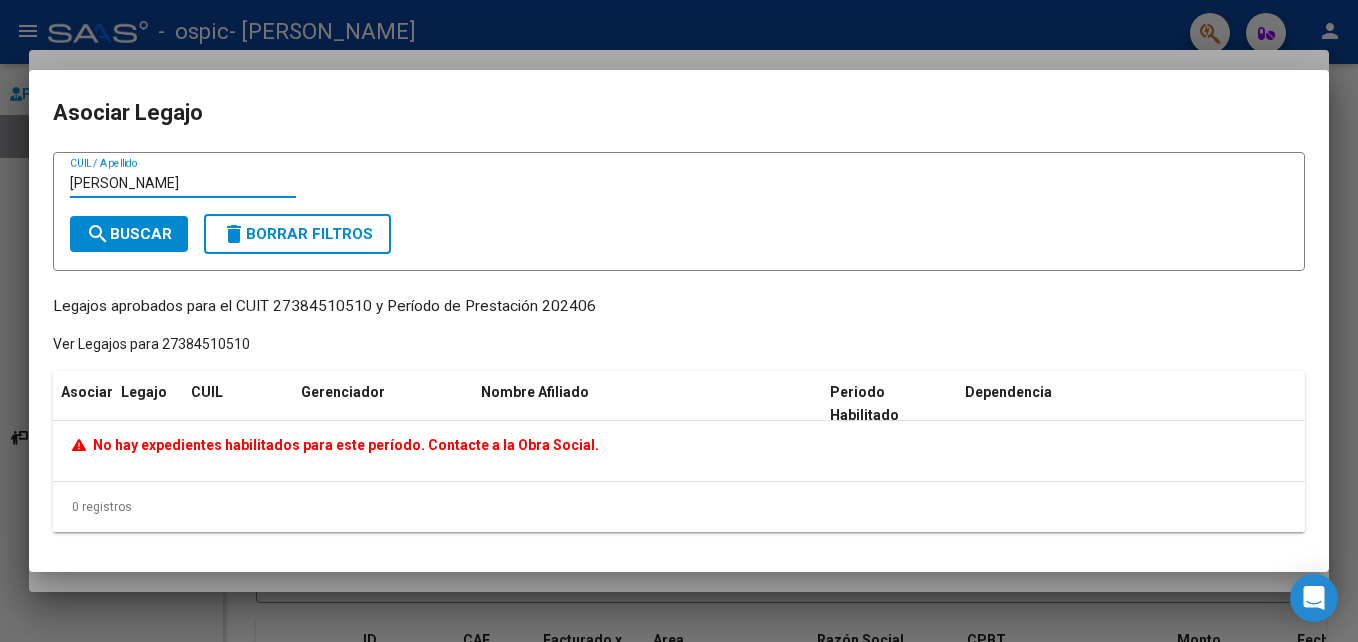 click on "[PERSON_NAME]" at bounding box center (183, 183) 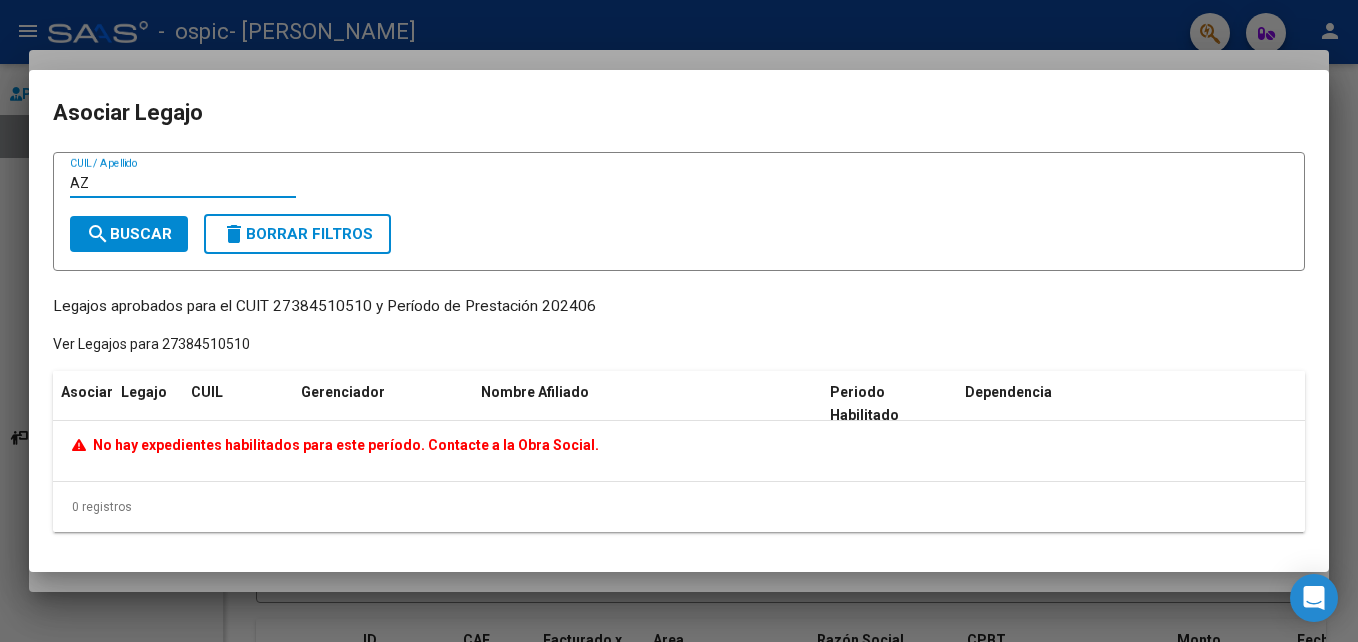 type on "A" 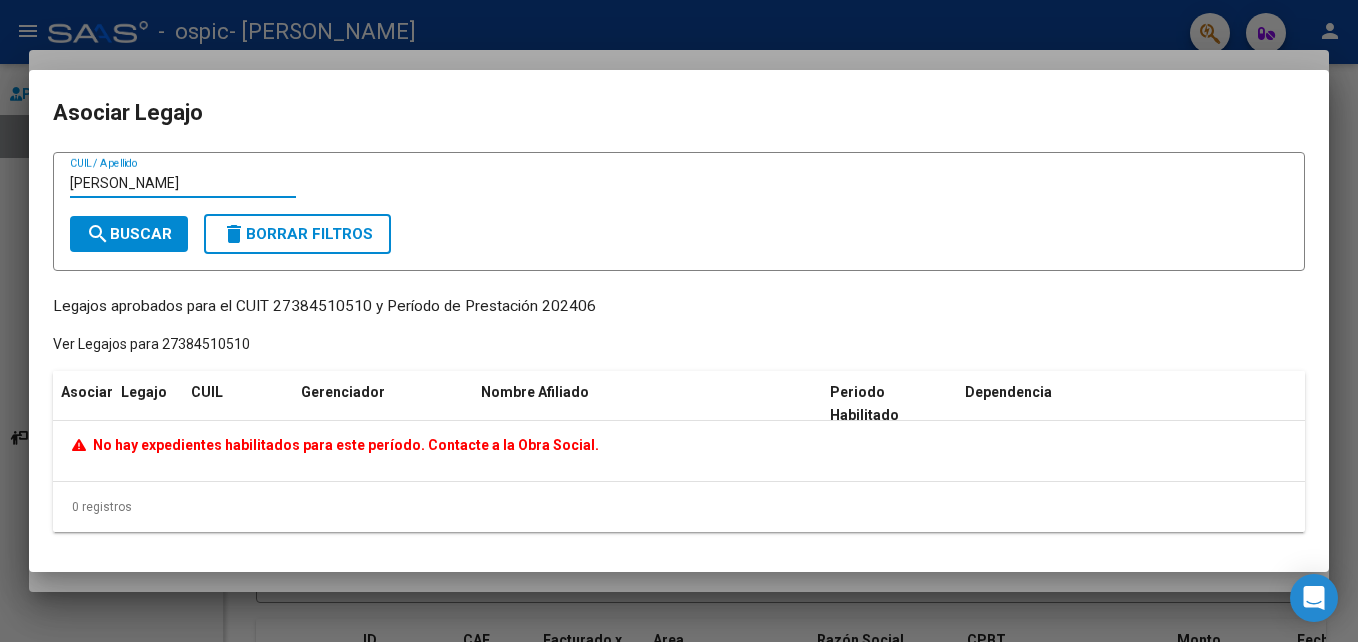 type on "[PERSON_NAME]" 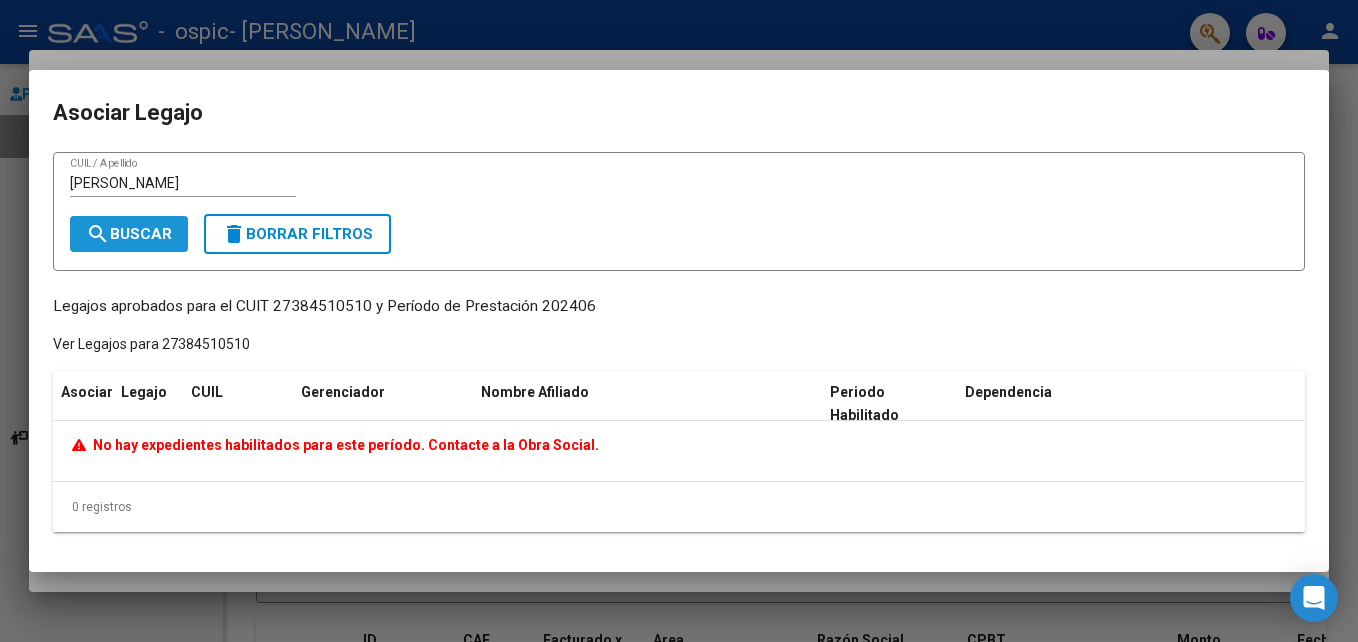 click on "search  Buscar" at bounding box center (129, 234) 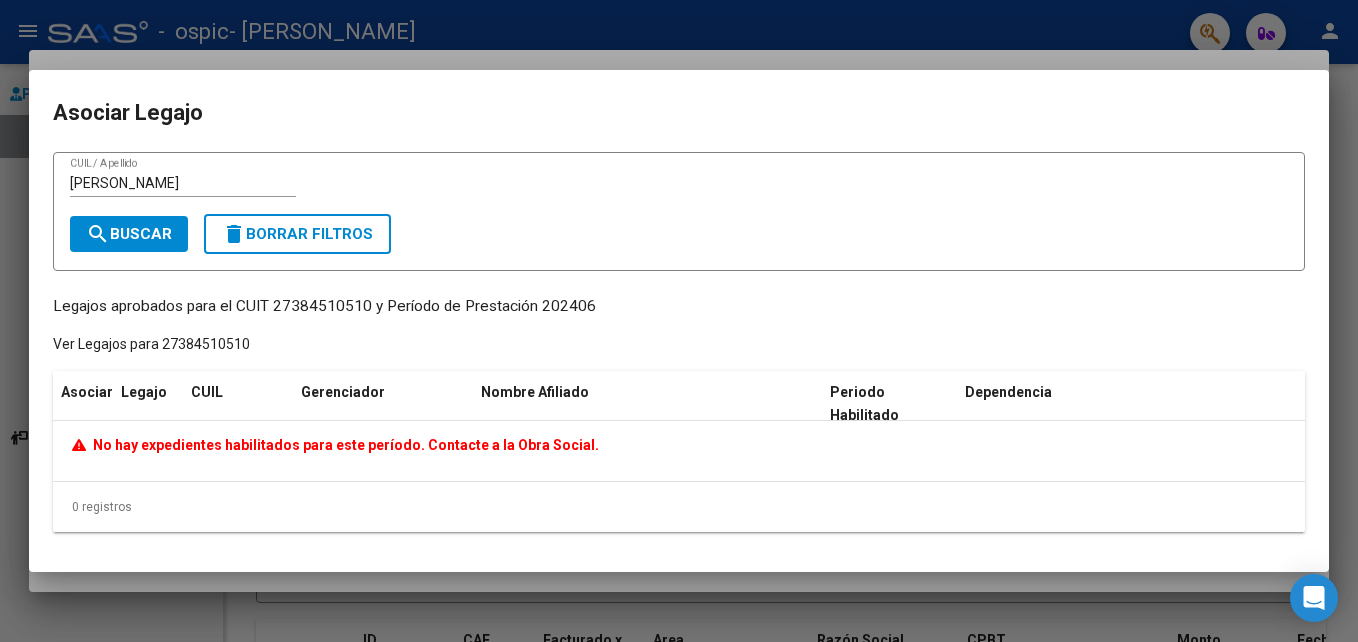 type 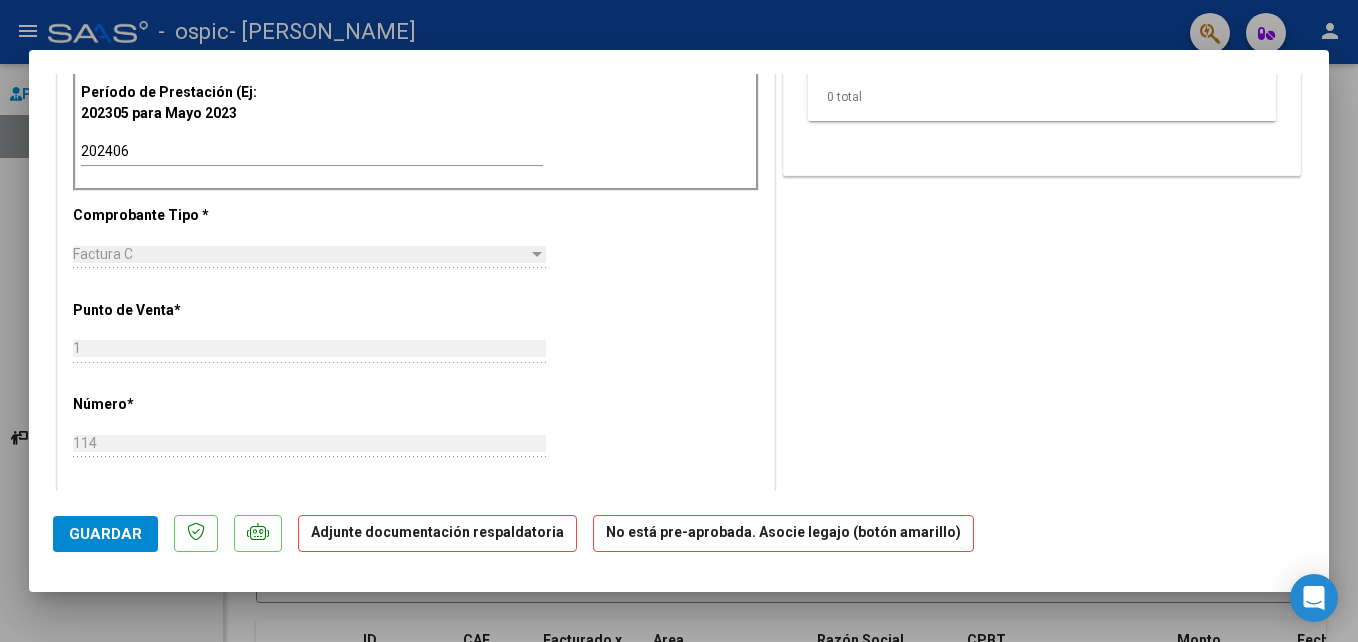 scroll, scrollTop: 592, scrollLeft: 0, axis: vertical 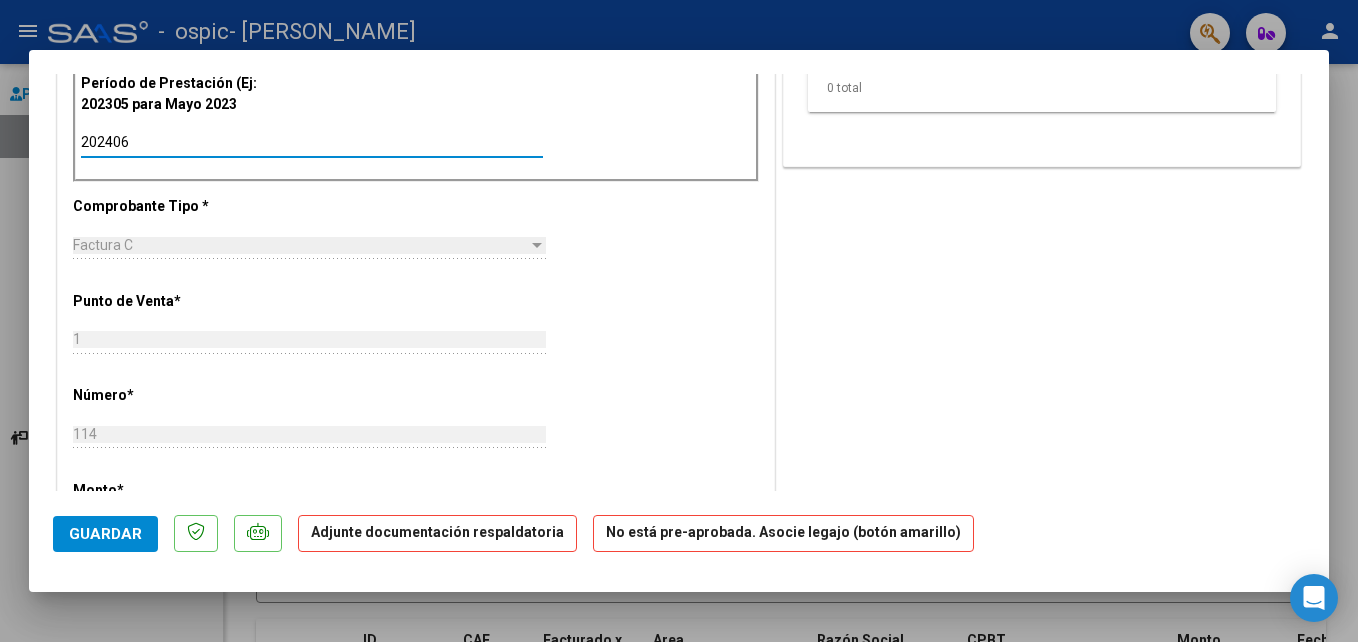 click on "202406" at bounding box center [312, 142] 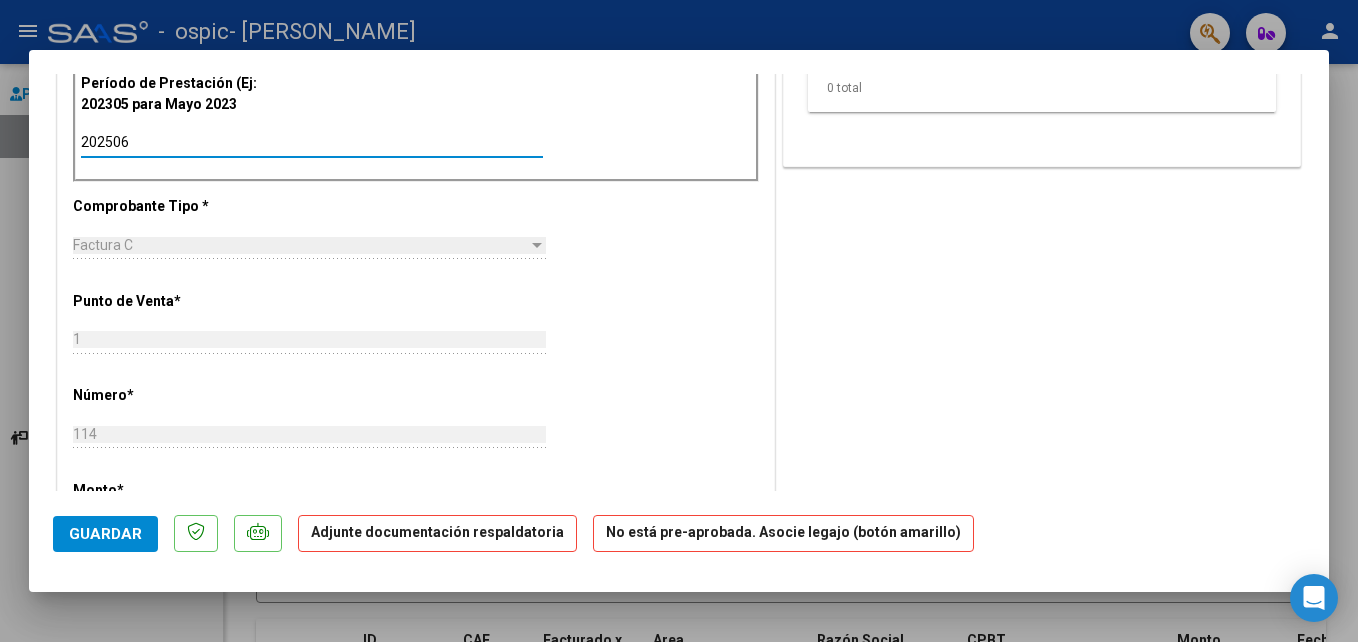 type on "202506" 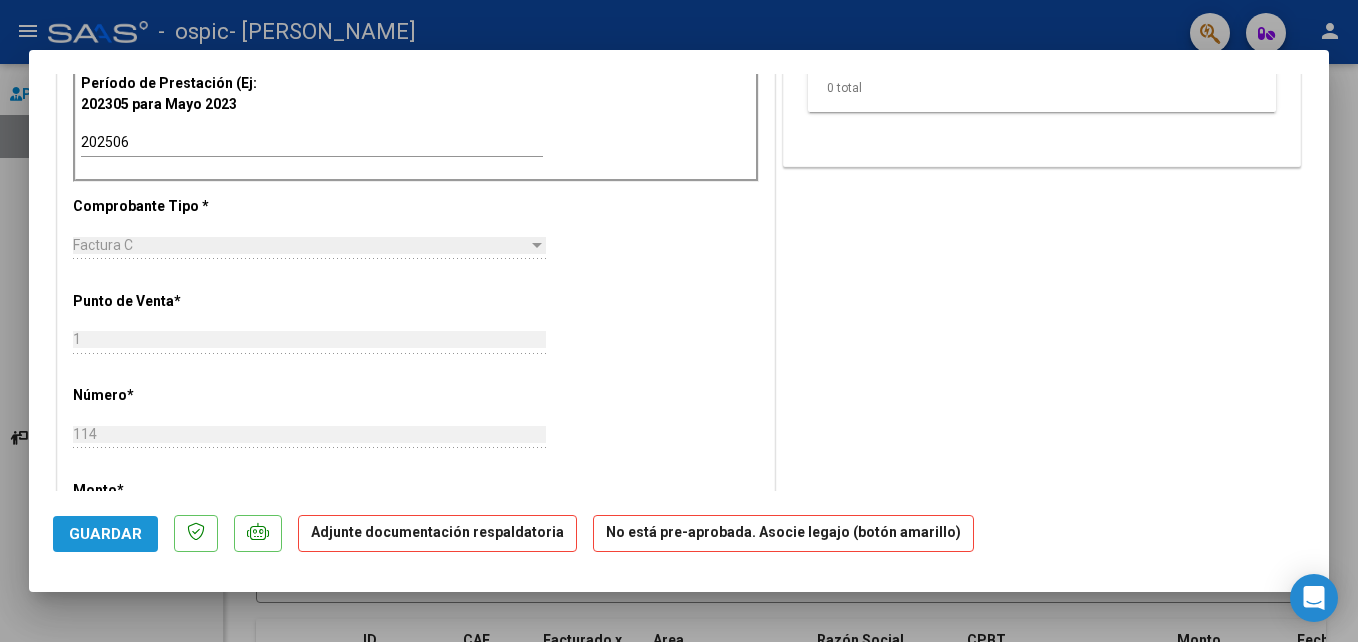 click on "Guardar" 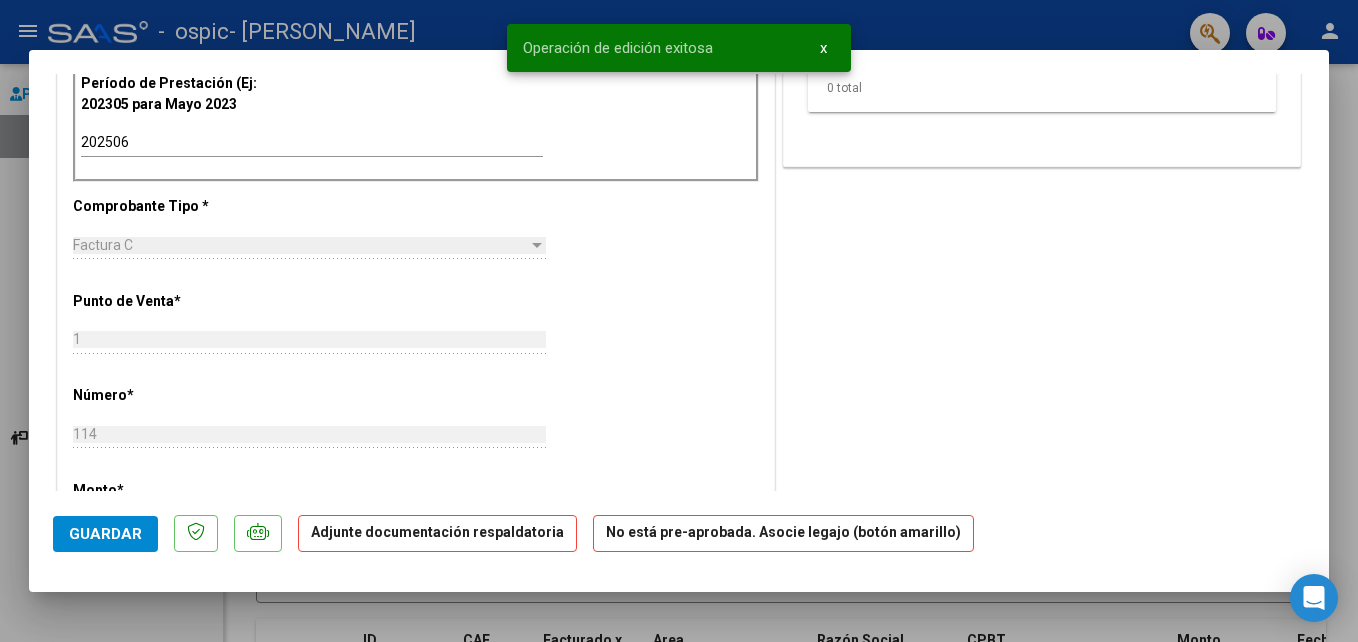 scroll, scrollTop: 227, scrollLeft: 0, axis: vertical 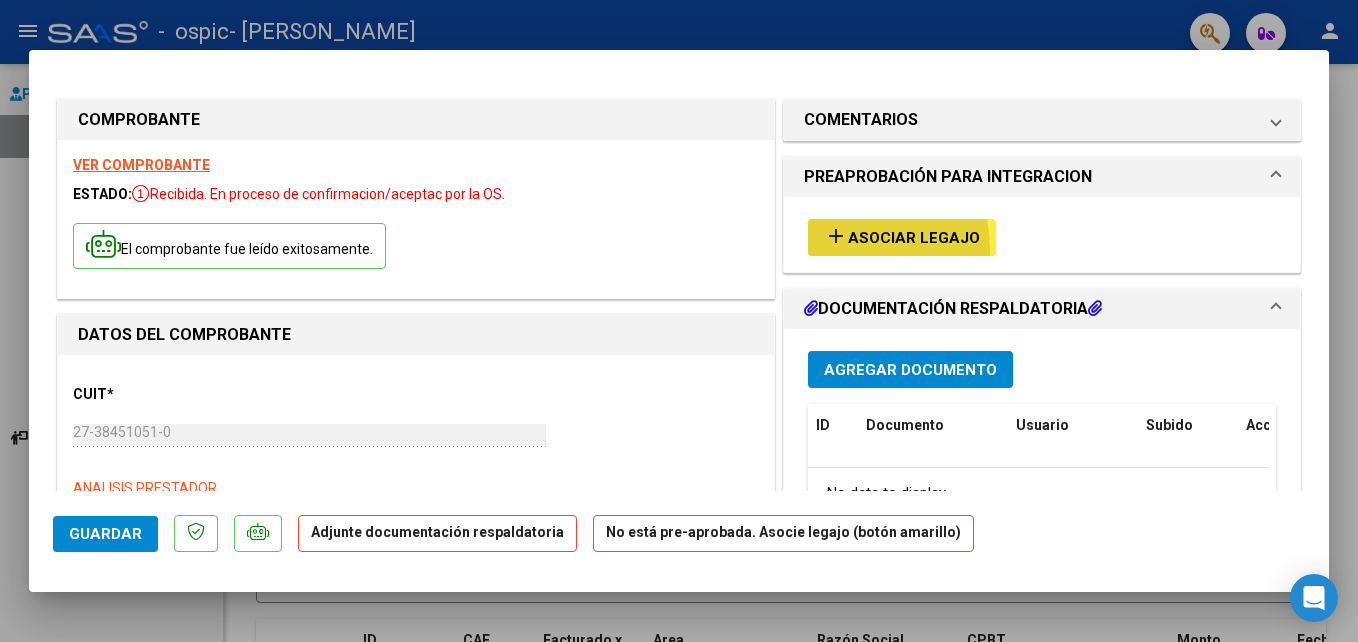 click on "add Asociar Legajo" at bounding box center [902, 237] 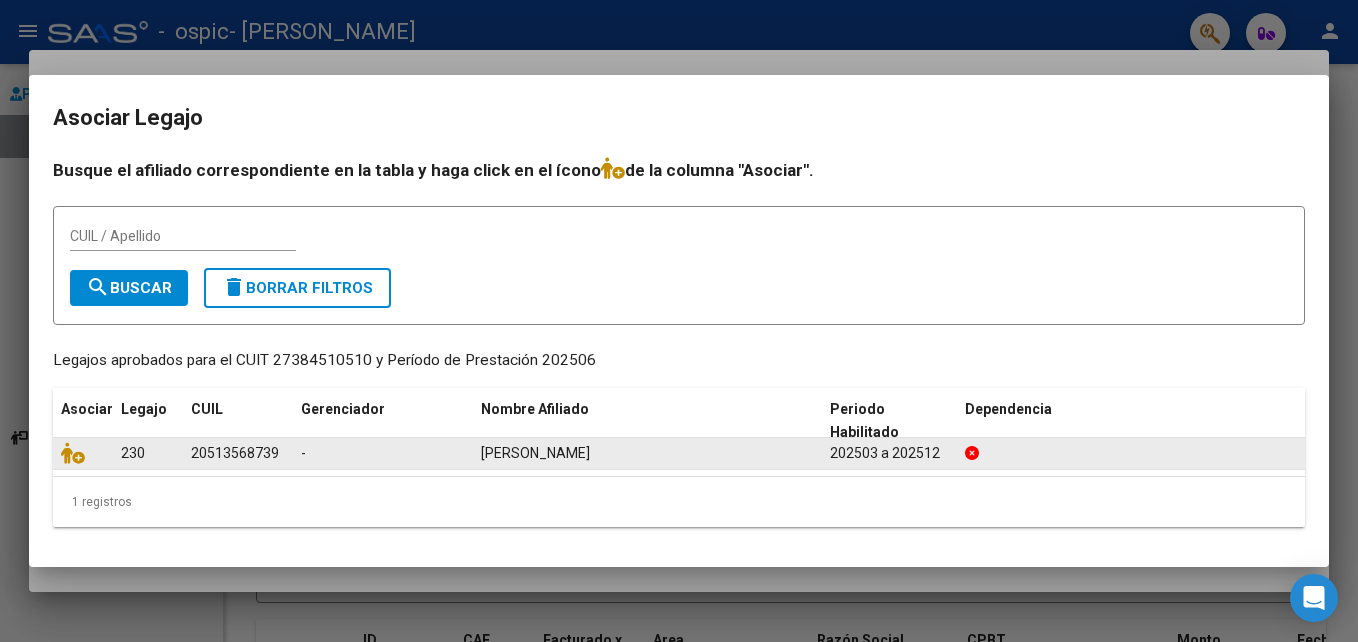 click on "20513568739" 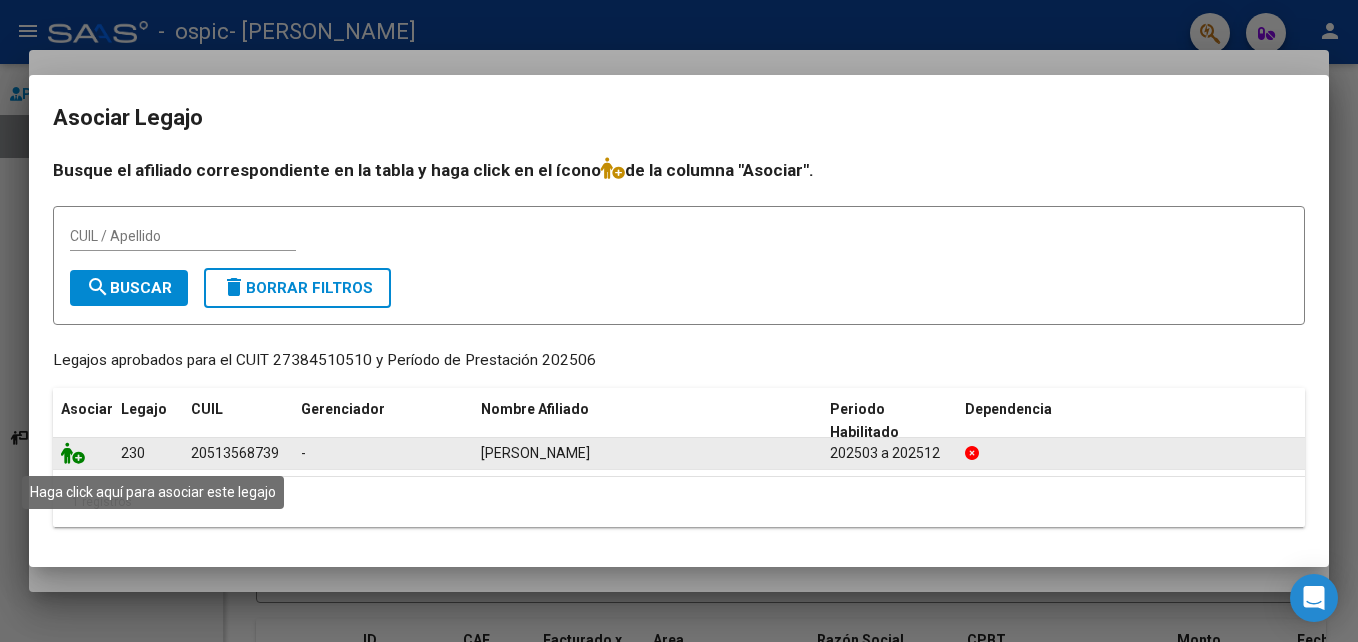 click 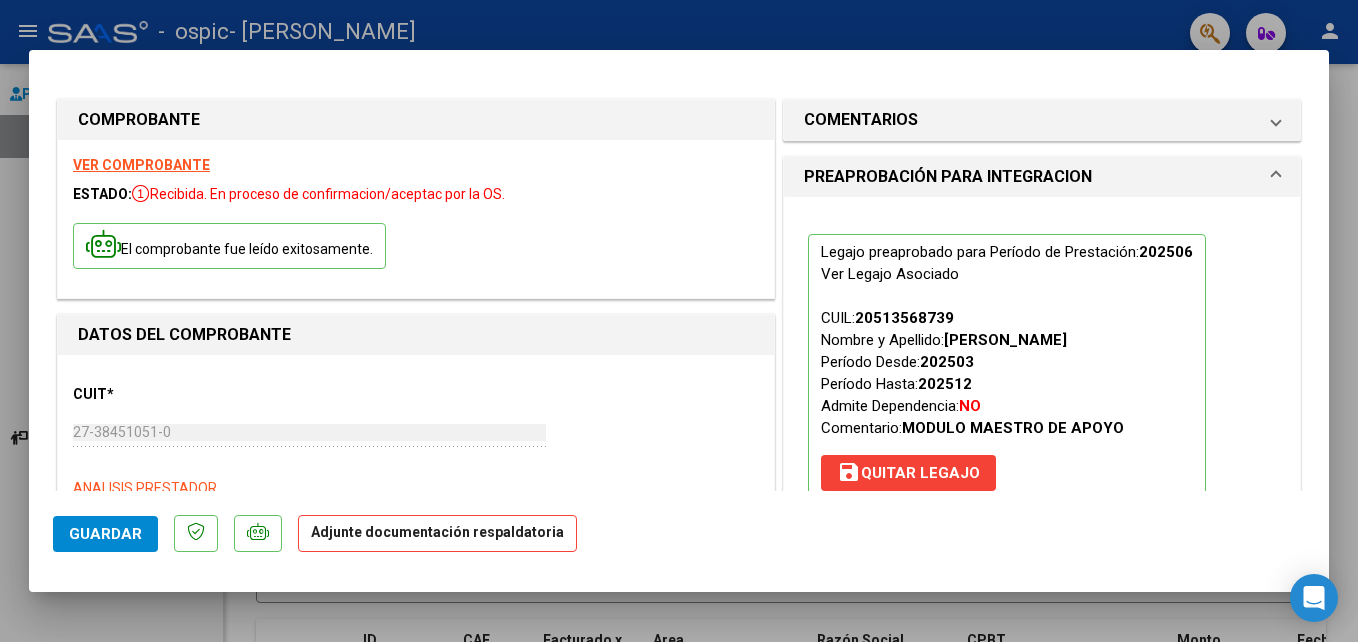 scroll, scrollTop: 364, scrollLeft: 0, axis: vertical 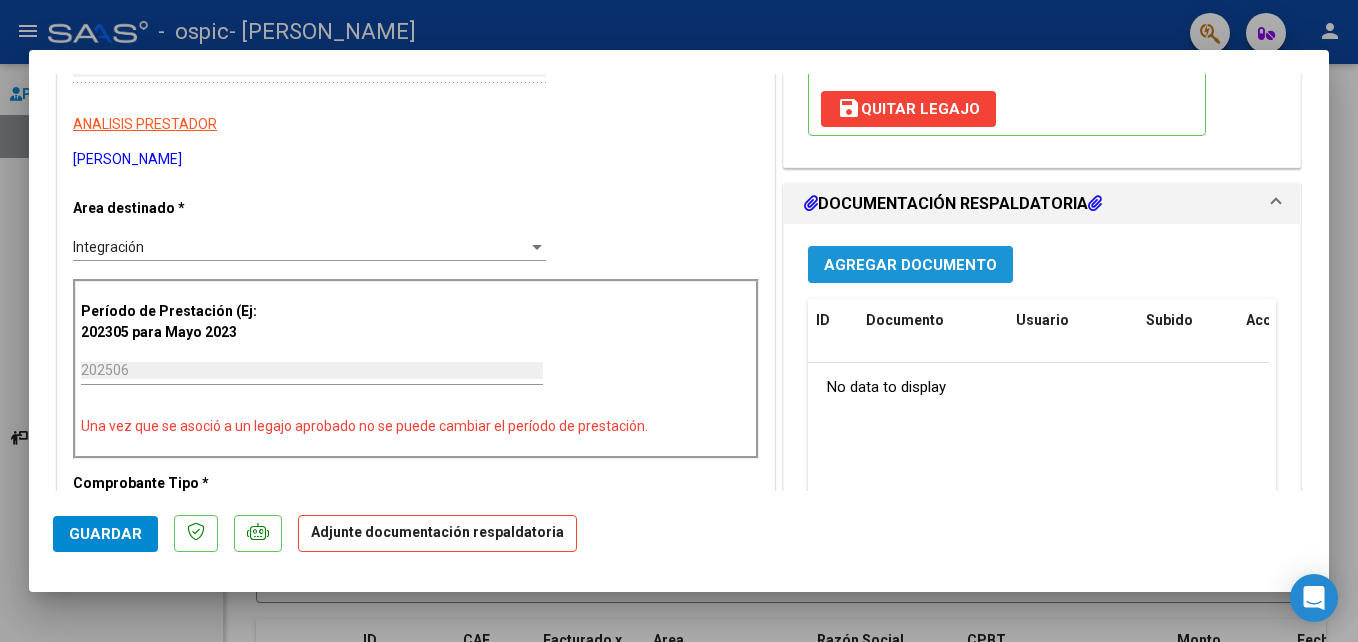 click on "Agregar Documento" at bounding box center (910, 265) 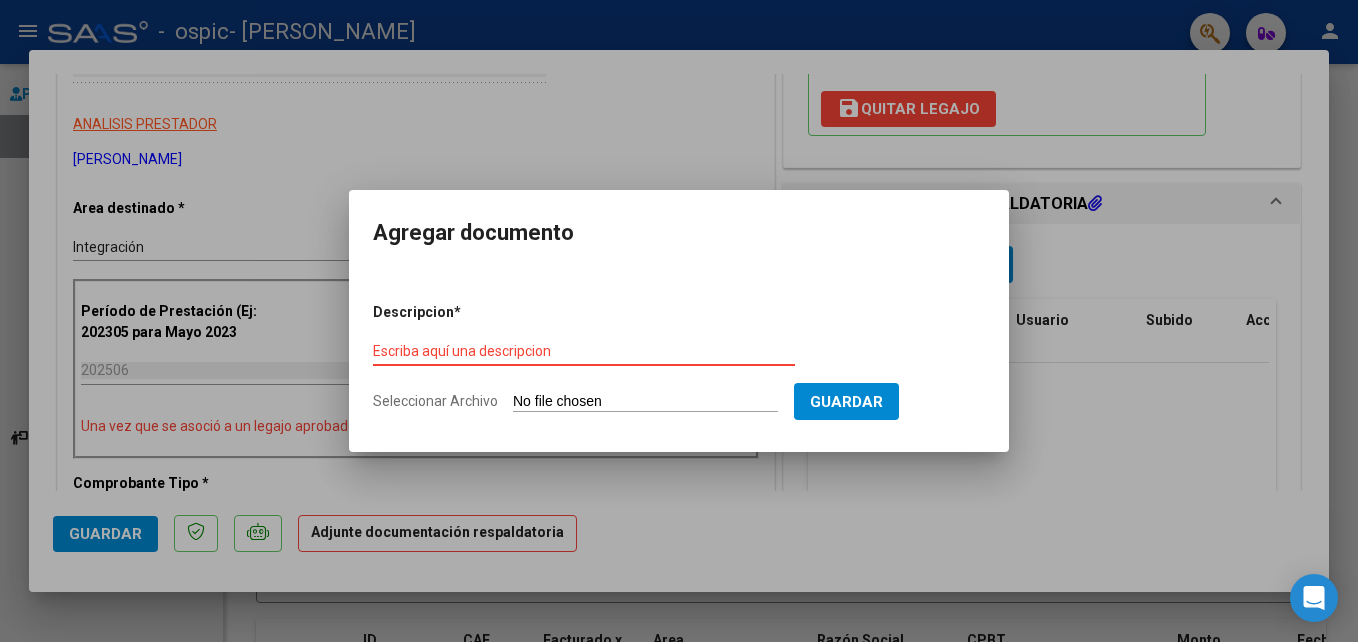 click on "Seleccionar Archivo" at bounding box center (645, 402) 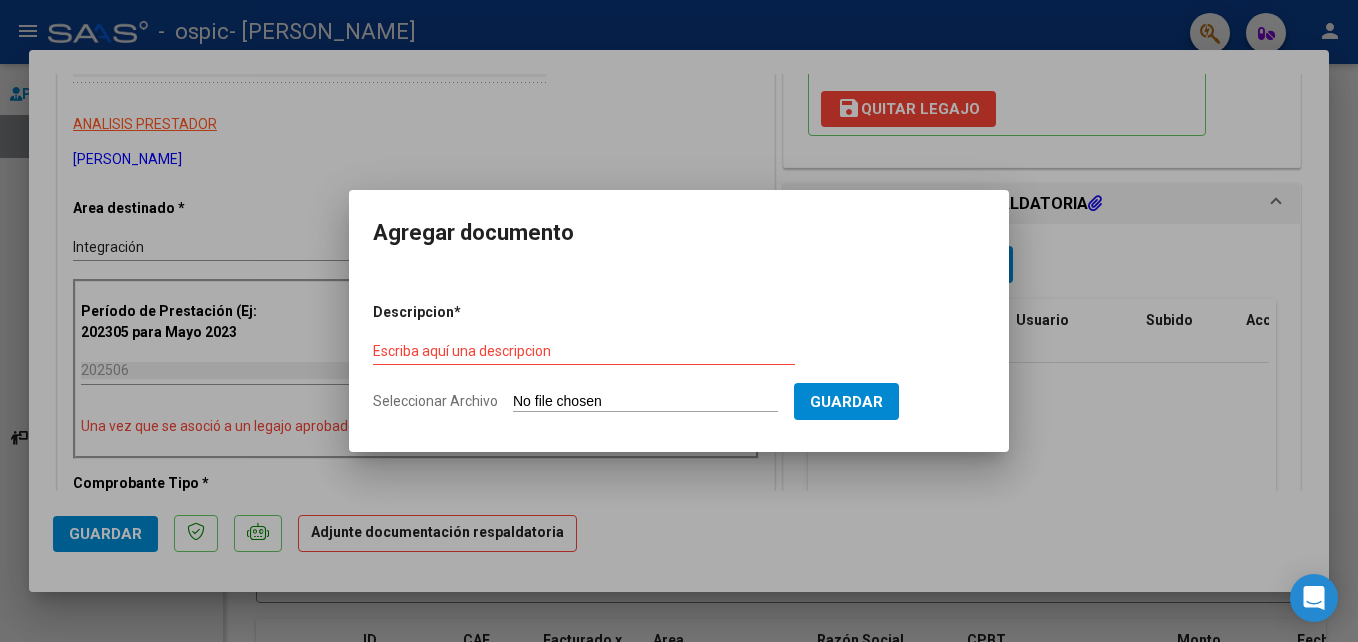 type on "C:\fakepath\PLANILLA DE ASISTENCIA (4).pdf" 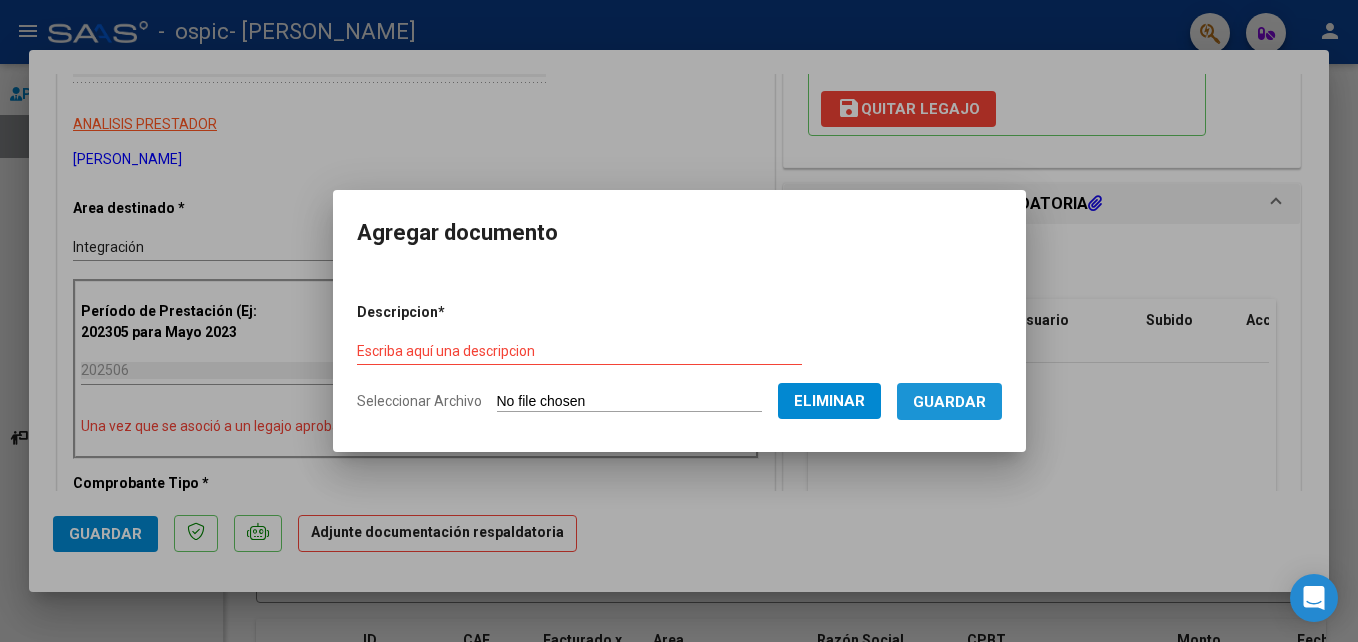 click on "Guardar" at bounding box center [949, 401] 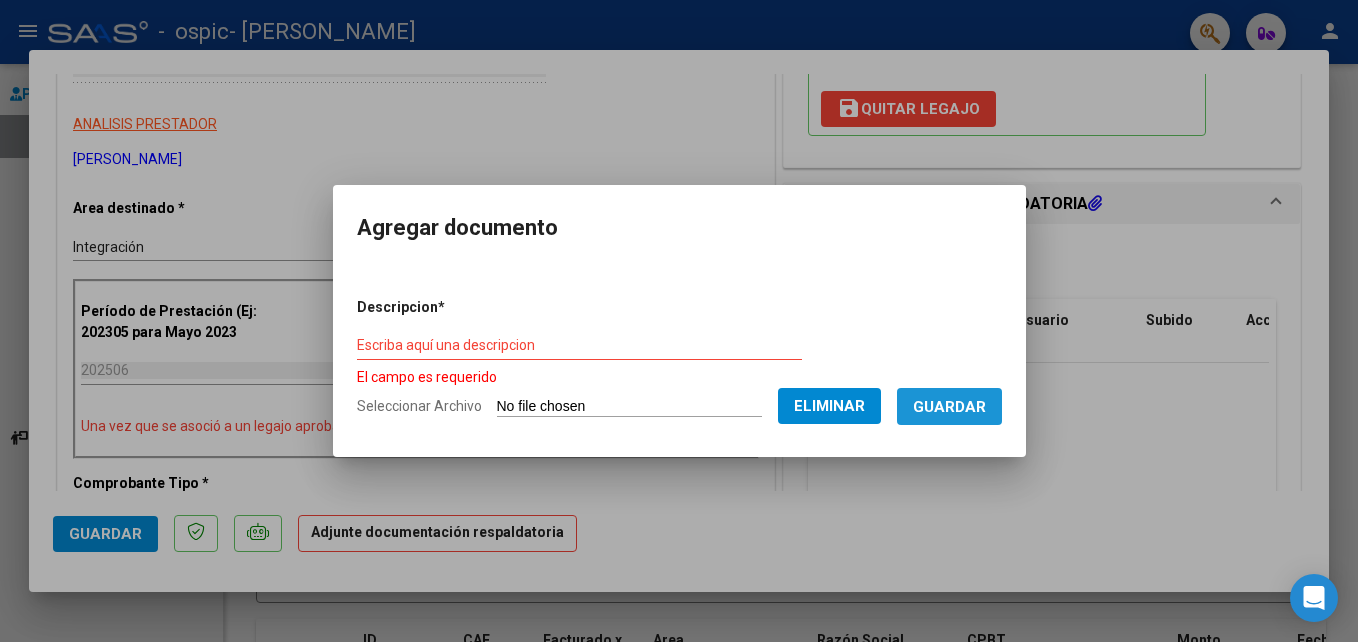 click on "Guardar" at bounding box center [949, 407] 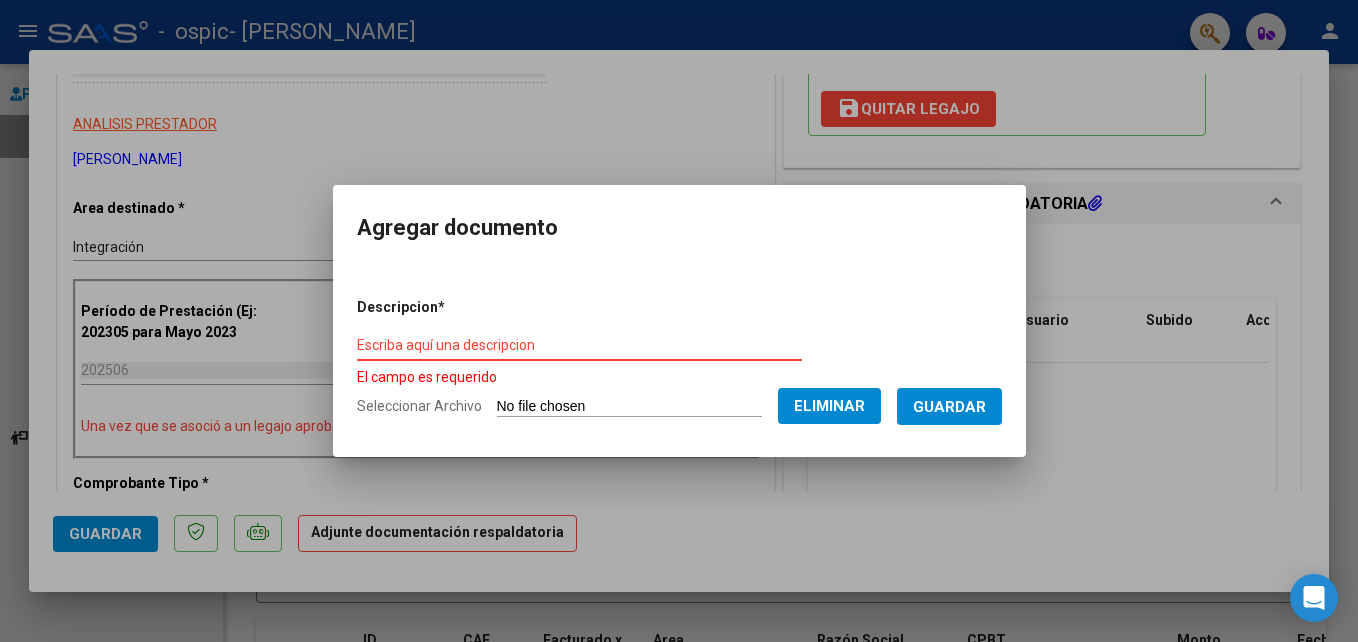 click on "Escriba aquí una descripcion" at bounding box center [579, 345] 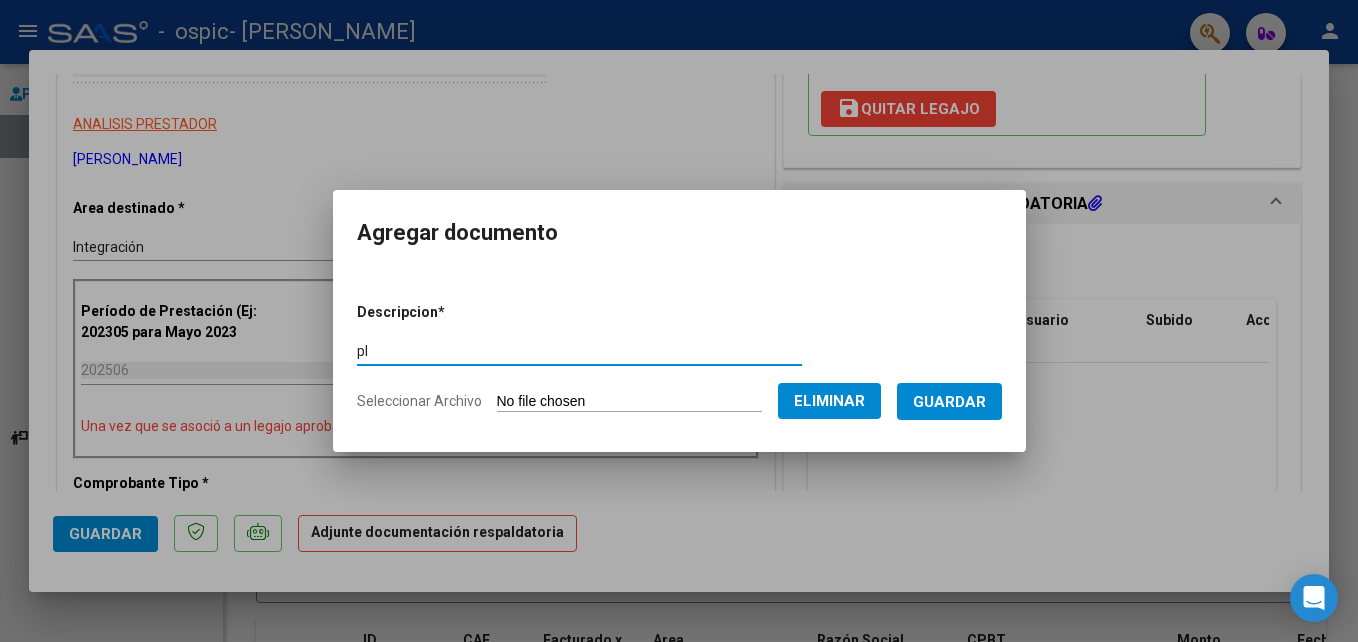 type on "p" 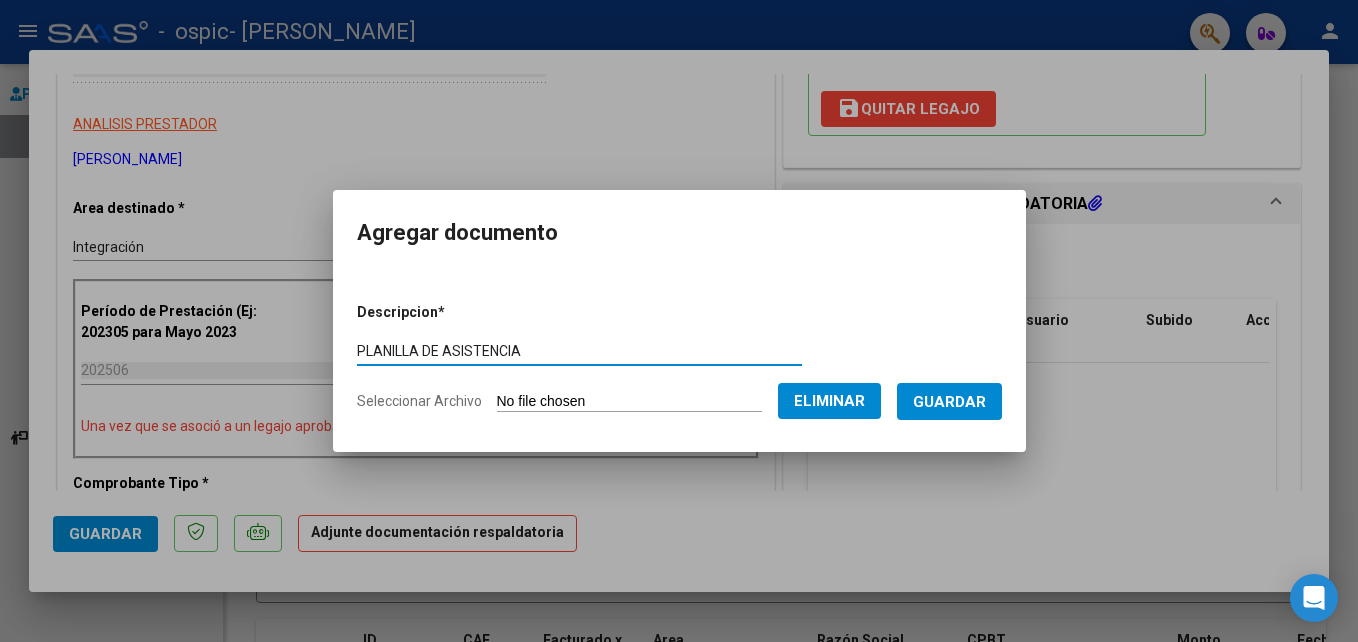 type on "PLANILLA DE ASISTENCIA" 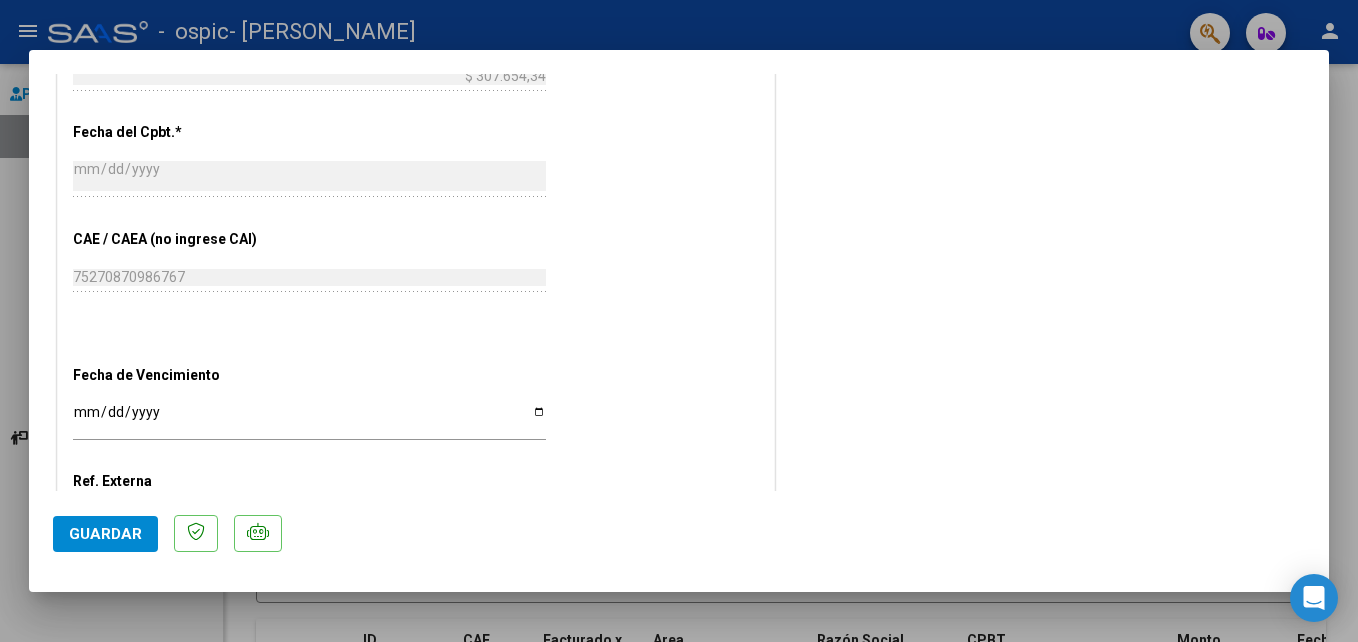 scroll, scrollTop: 1268, scrollLeft: 0, axis: vertical 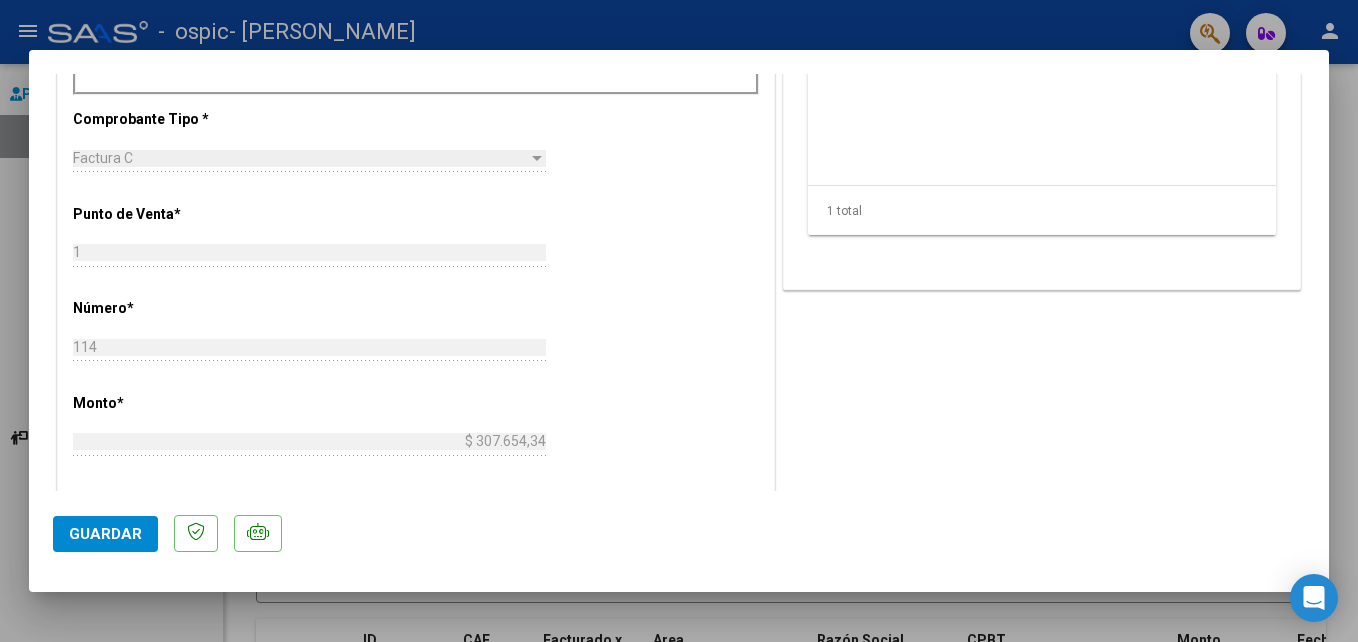 click at bounding box center [679, 321] 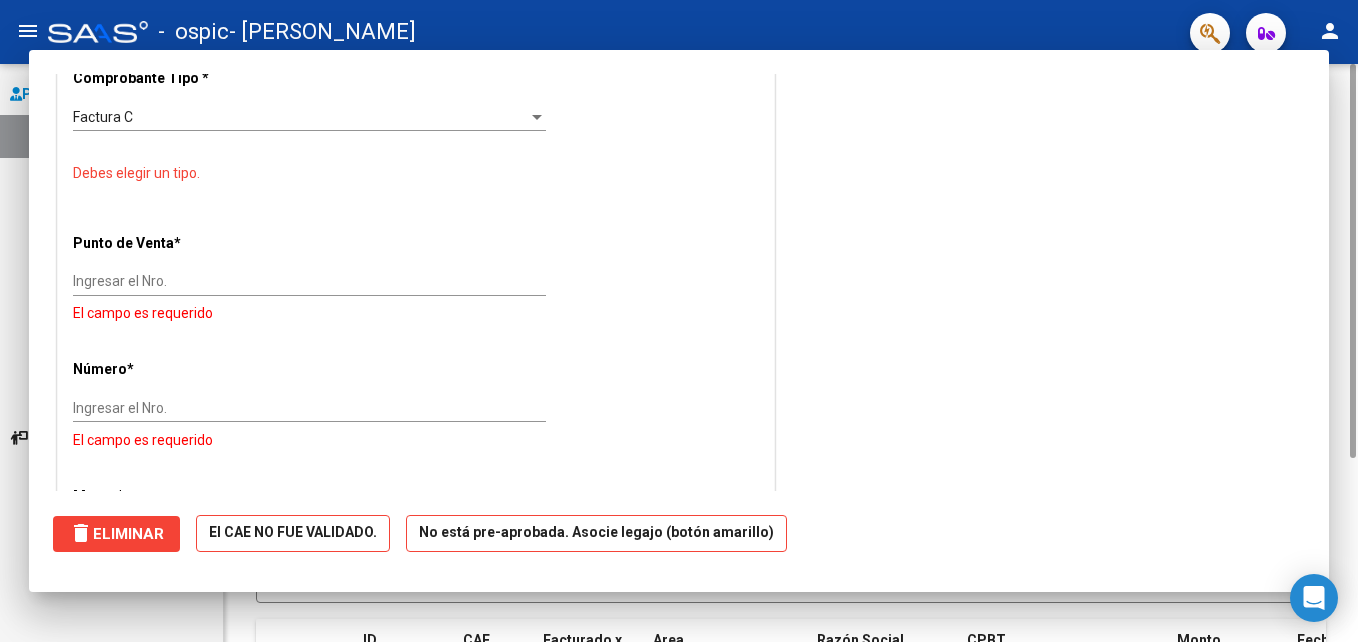 scroll, scrollTop: 0, scrollLeft: 0, axis: both 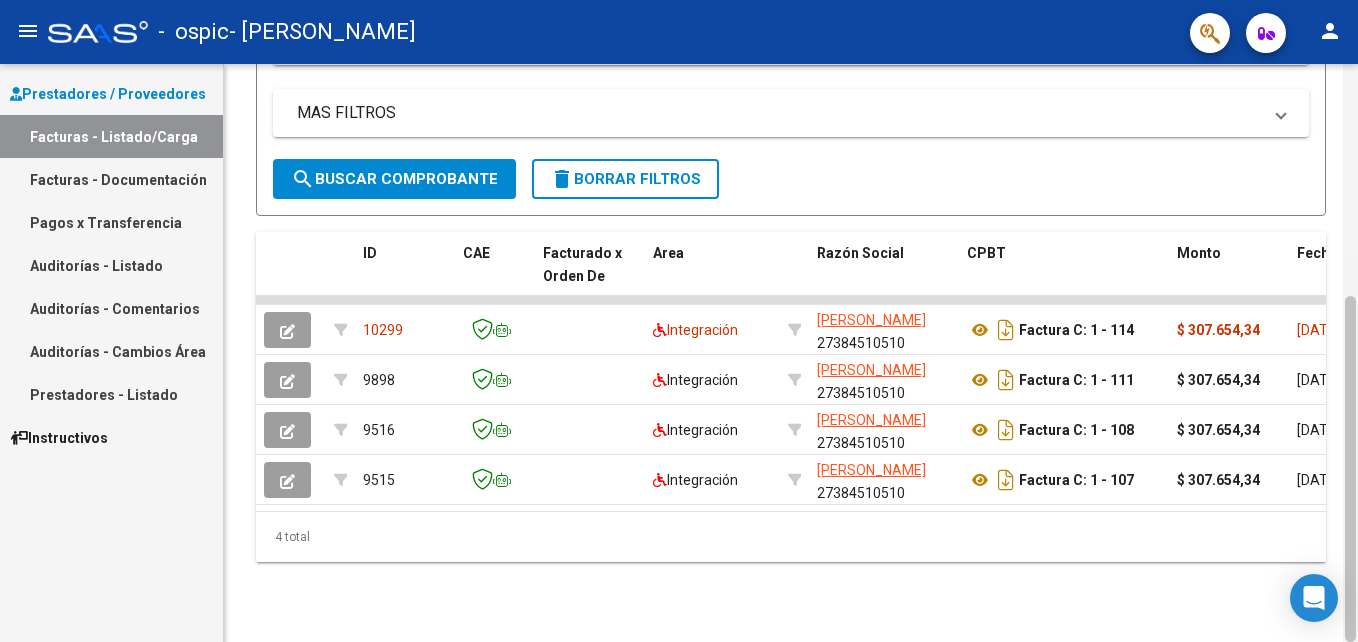 click on "menu -   ospic   - [PERSON_NAME] person    Prestadores / Proveedores Facturas - Listado/Carga Facturas - Documentación Pagos x Transferencia Auditorías - Listado Auditorías - Comentarios Auditorías - Cambios Área Prestadores - Listado    Instructivos  Video tutorial   PRESTADORES -> Listado de CPBTs Emitidos por Prestadores / Proveedores (alt+q)   Cargar Comprobante
cloud_download  CSV  cloud_download  EXCEL  cloud_download  Estandar   Descarga Masiva
Filtros Id Area Area Todos  Confirmado   Mostrar totalizadores   FILTROS DEL COMPROBANTE  Comprobante Tipo Comprobante Tipo Start date – Fec. Comprobante Desde / Hasta Días Emisión Desde(cant. días) Días Emisión Hasta(cant. días) CUIT / Razón Social Pto. Venta Nro. Comprobante Código SSS CAE Válido CAE Válido Todos  Cargado Módulo Hosp. Todos  Tiene facturacion Apócrifa Hospital Refes  FILTROS DE INTEGRACION  Período De Prestación Campos del Archivo de Rendición Devuelto x SSS (dr_envio) Todos  Tipo de Registro –" at bounding box center (679, 321) 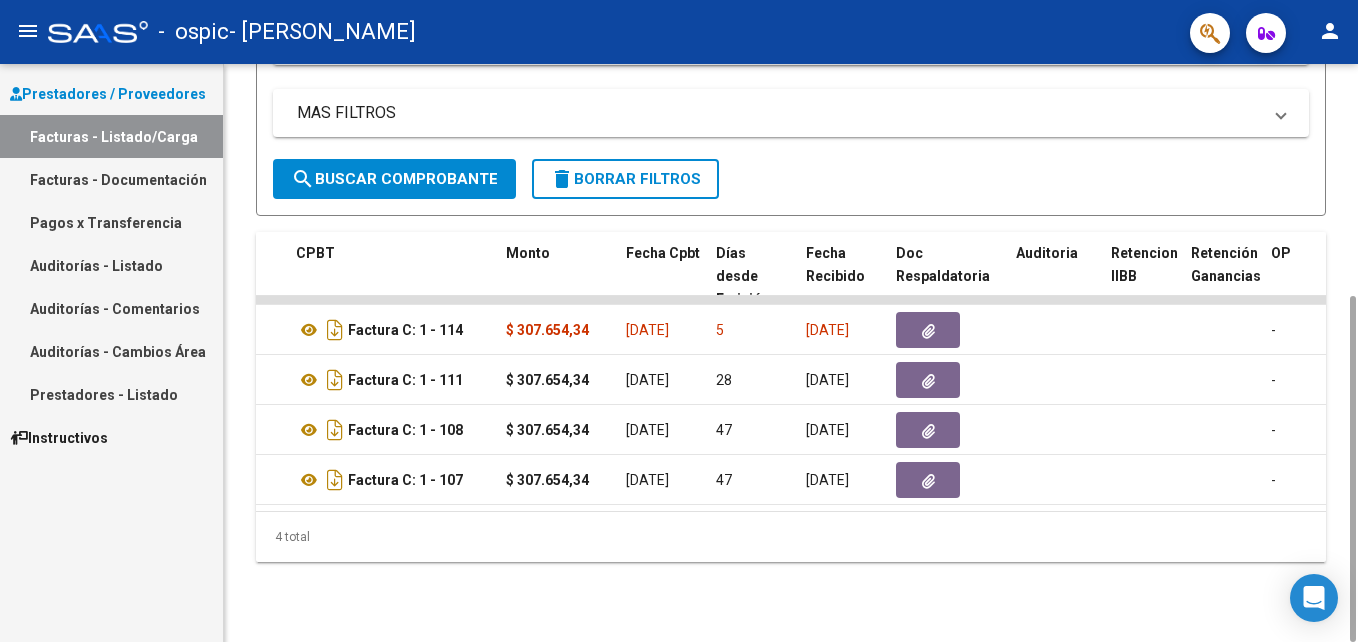 scroll, scrollTop: 0, scrollLeft: 0, axis: both 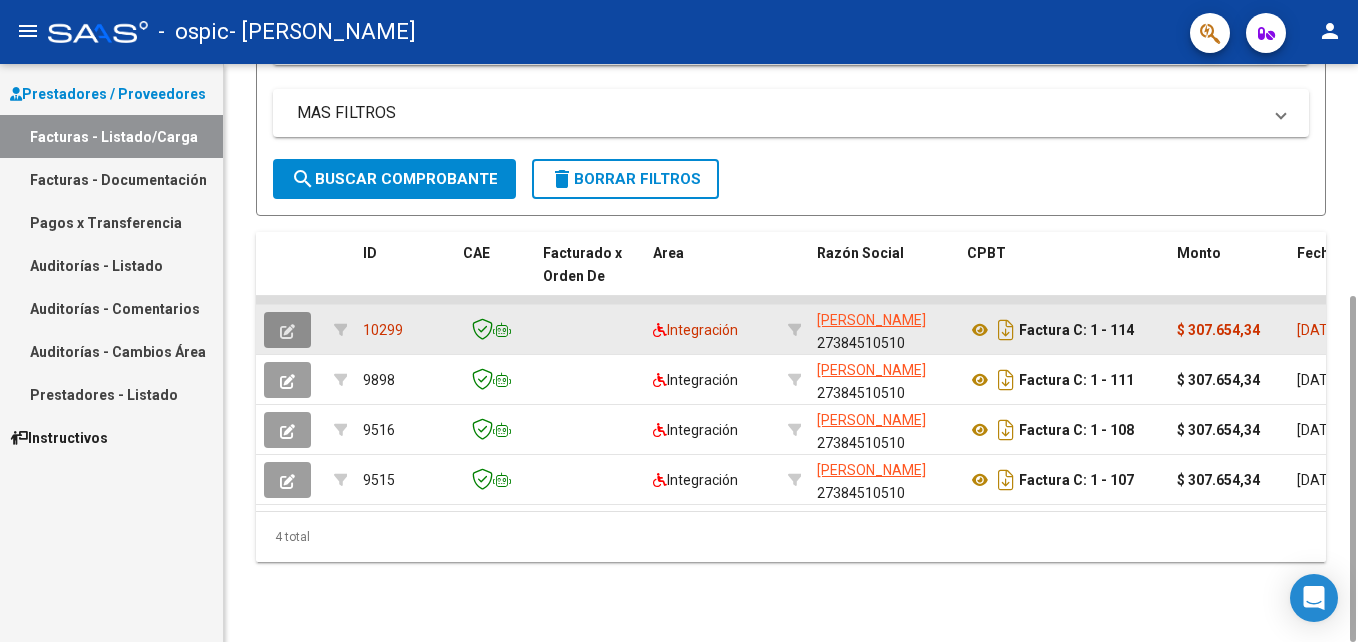click 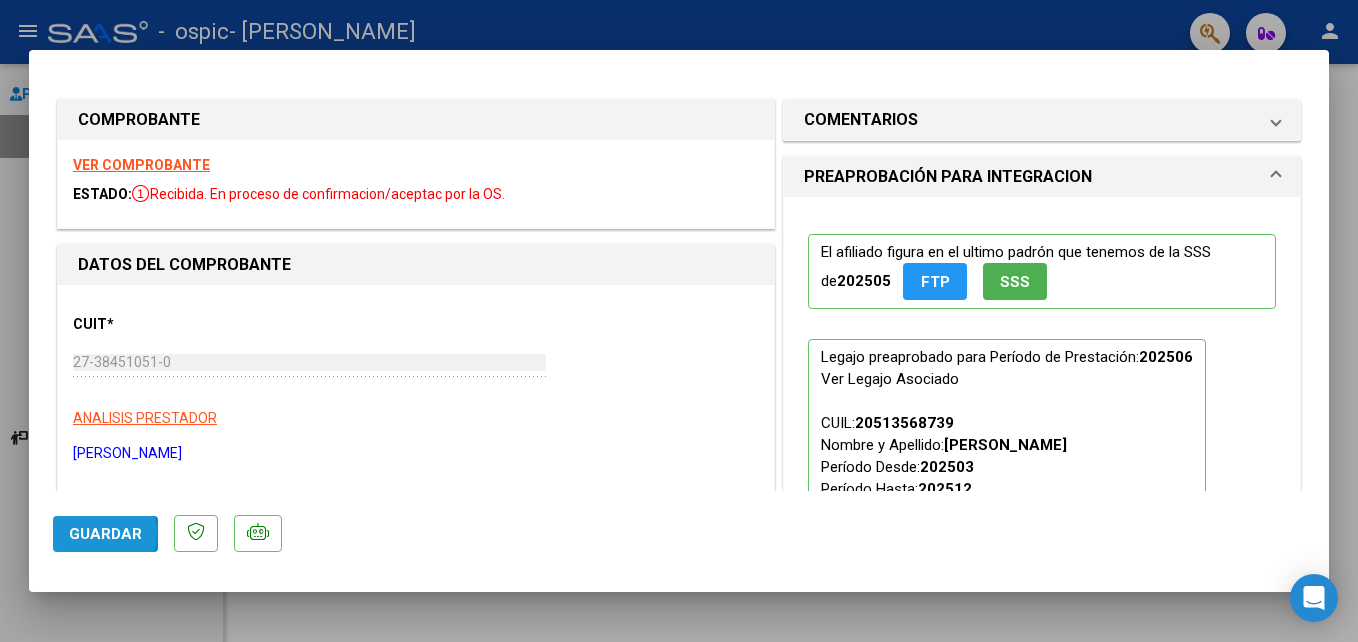 click on "Guardar" 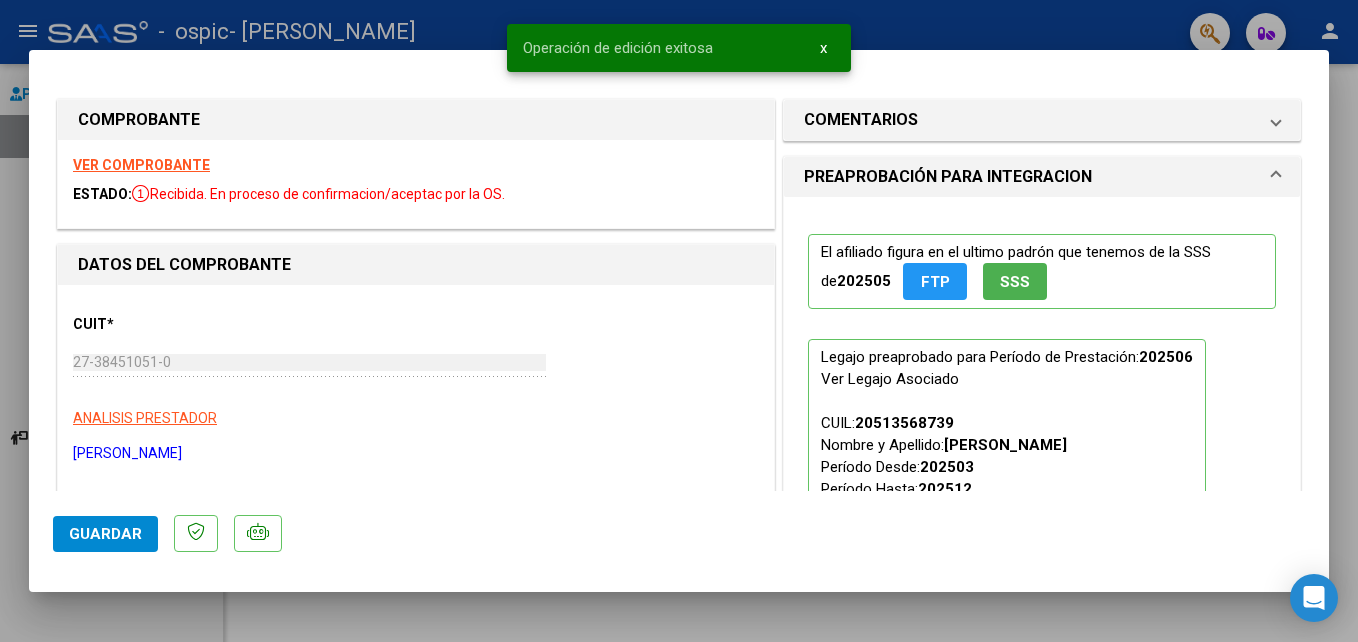click at bounding box center [679, 321] 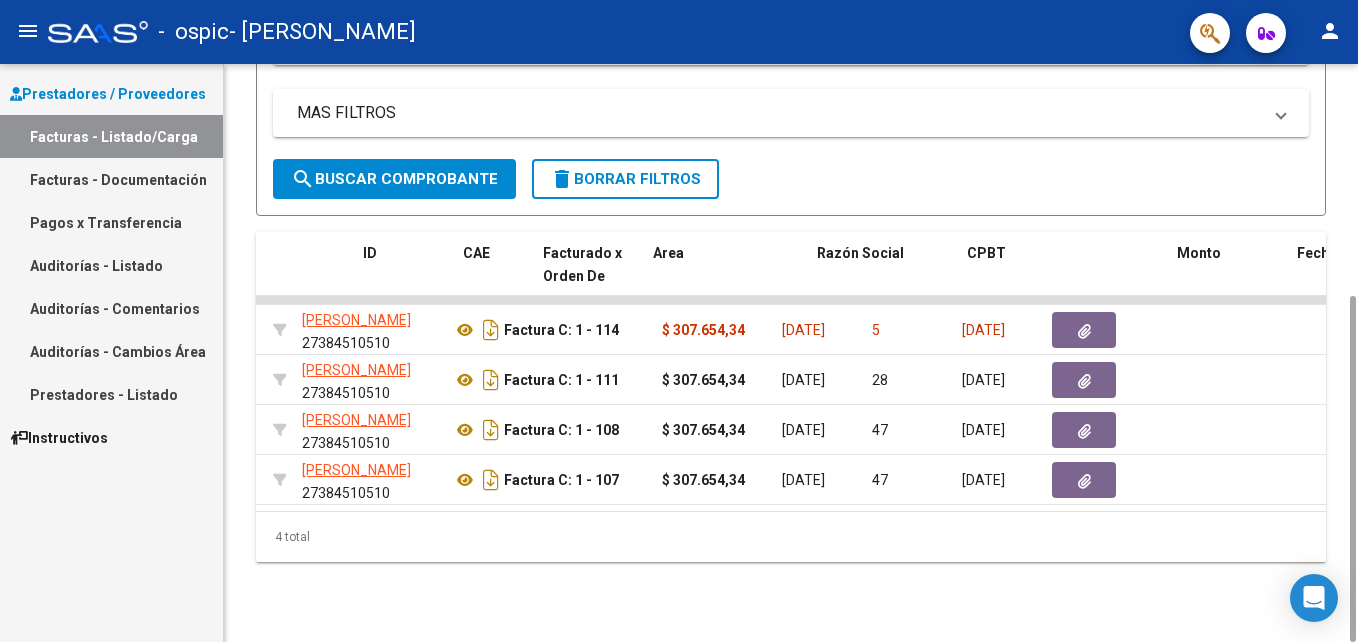 scroll, scrollTop: 0, scrollLeft: 0, axis: both 